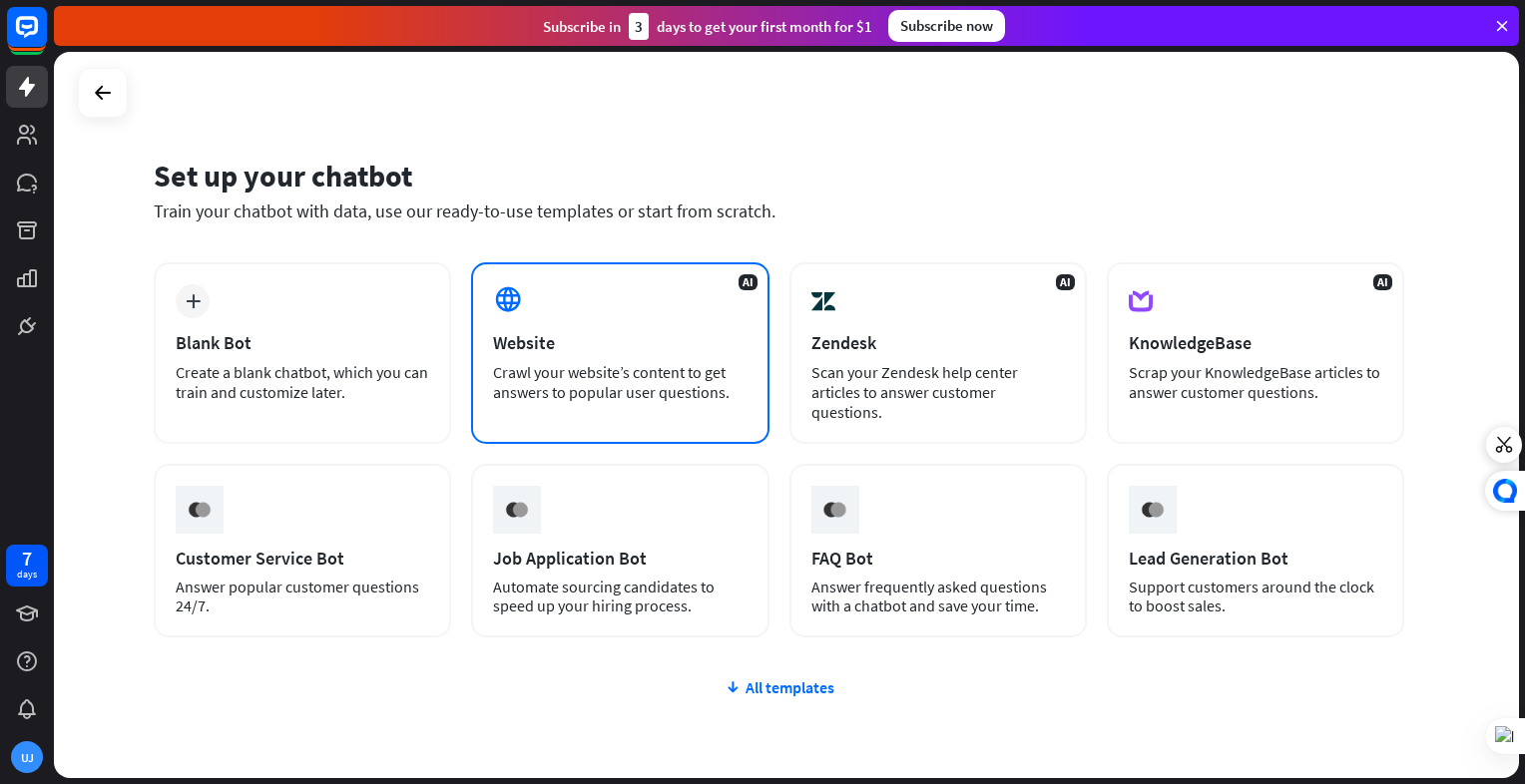scroll, scrollTop: 0, scrollLeft: 0, axis: both 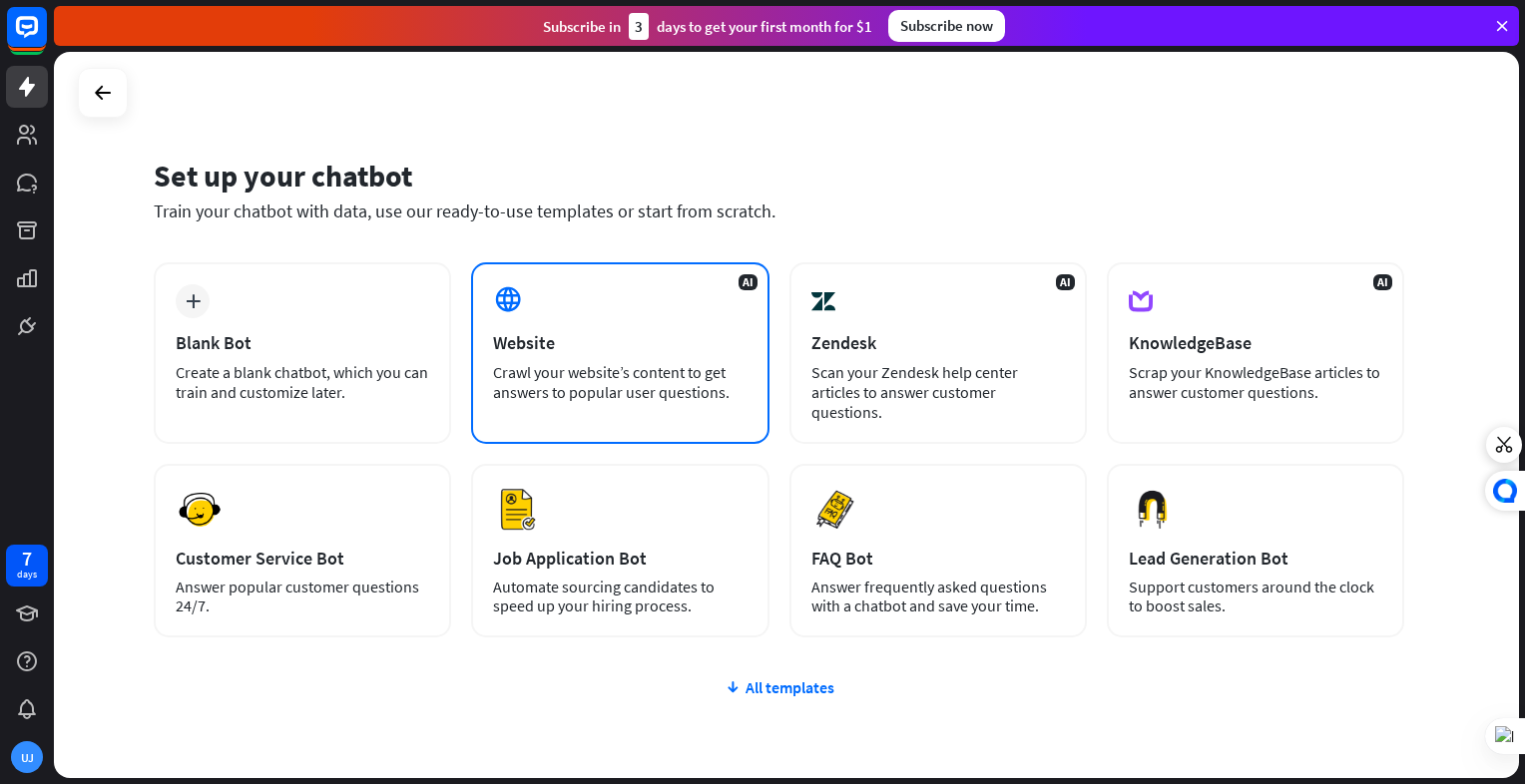 click on "Website" at bounding box center [620, 342] 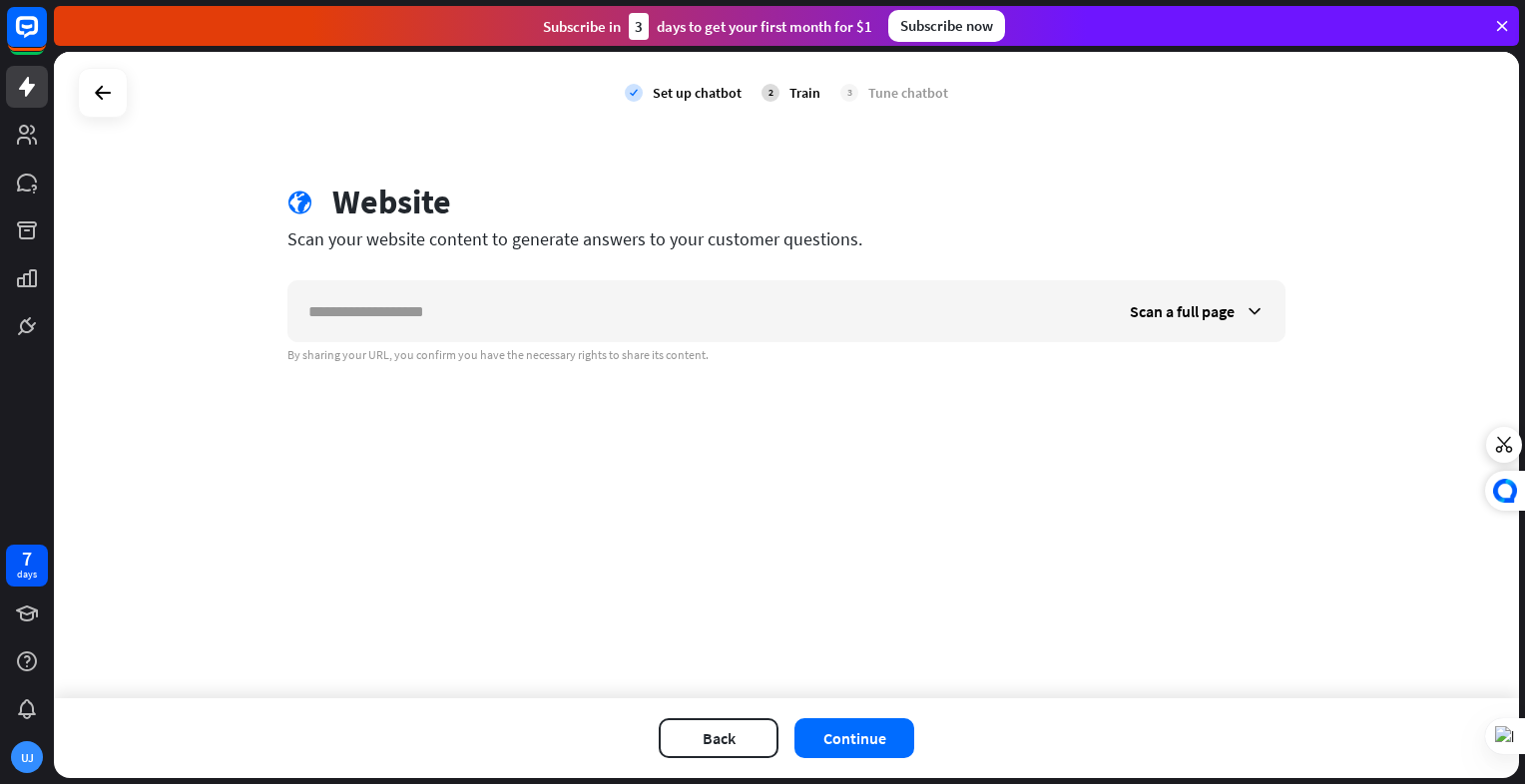 scroll, scrollTop: 0, scrollLeft: 0, axis: both 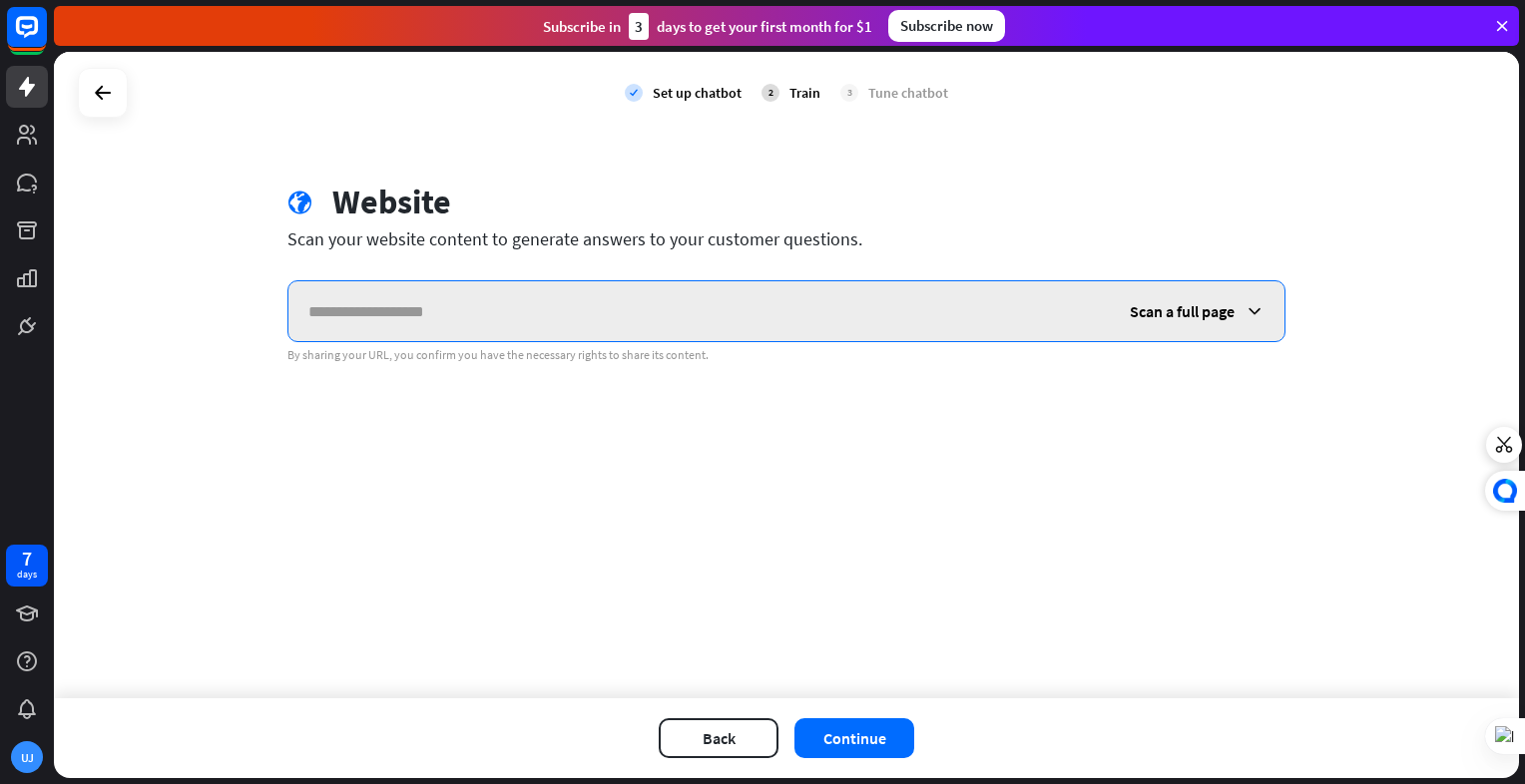 click at bounding box center [699, 311] 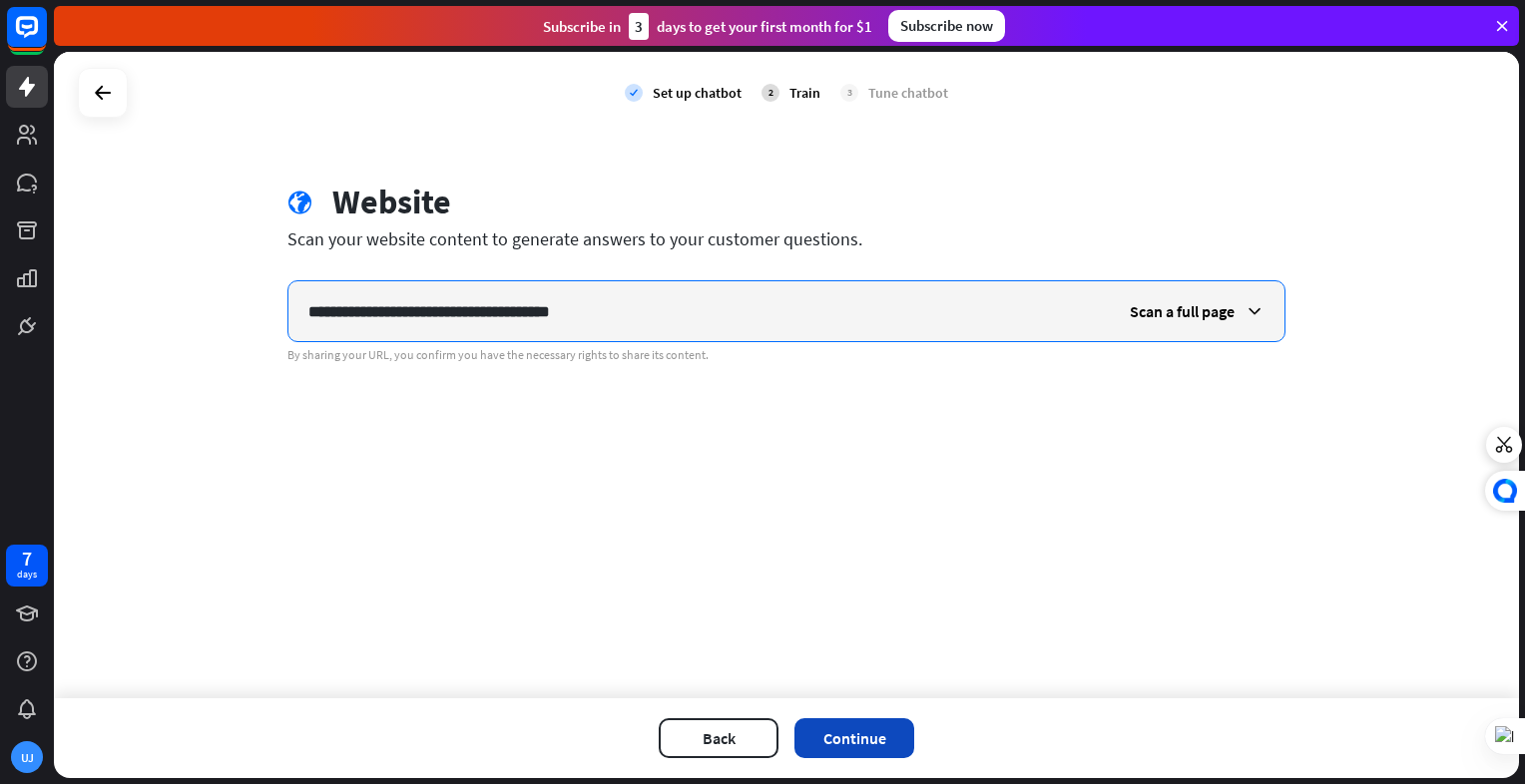 type on "**********" 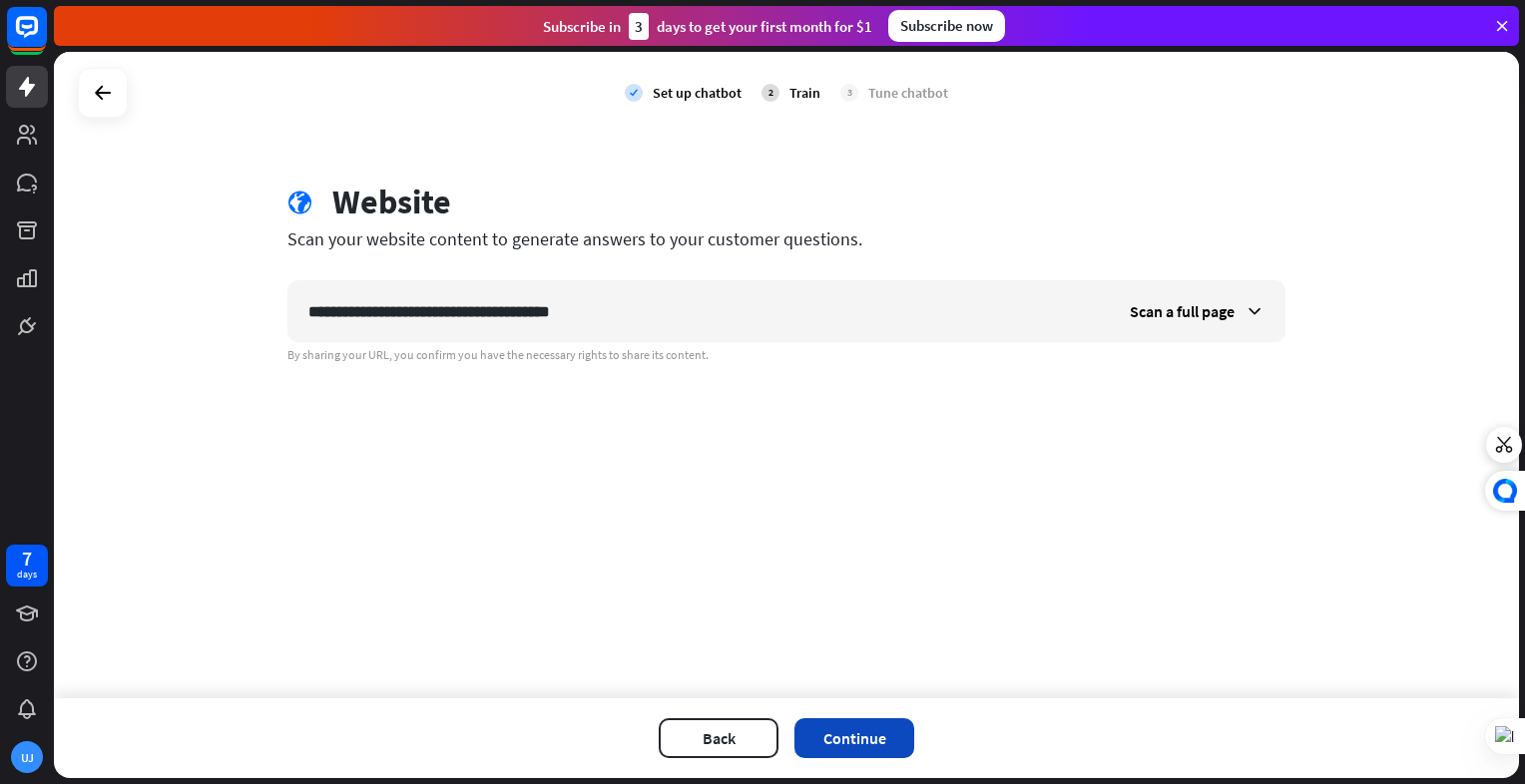 click on "Continue" at bounding box center [854, 738] 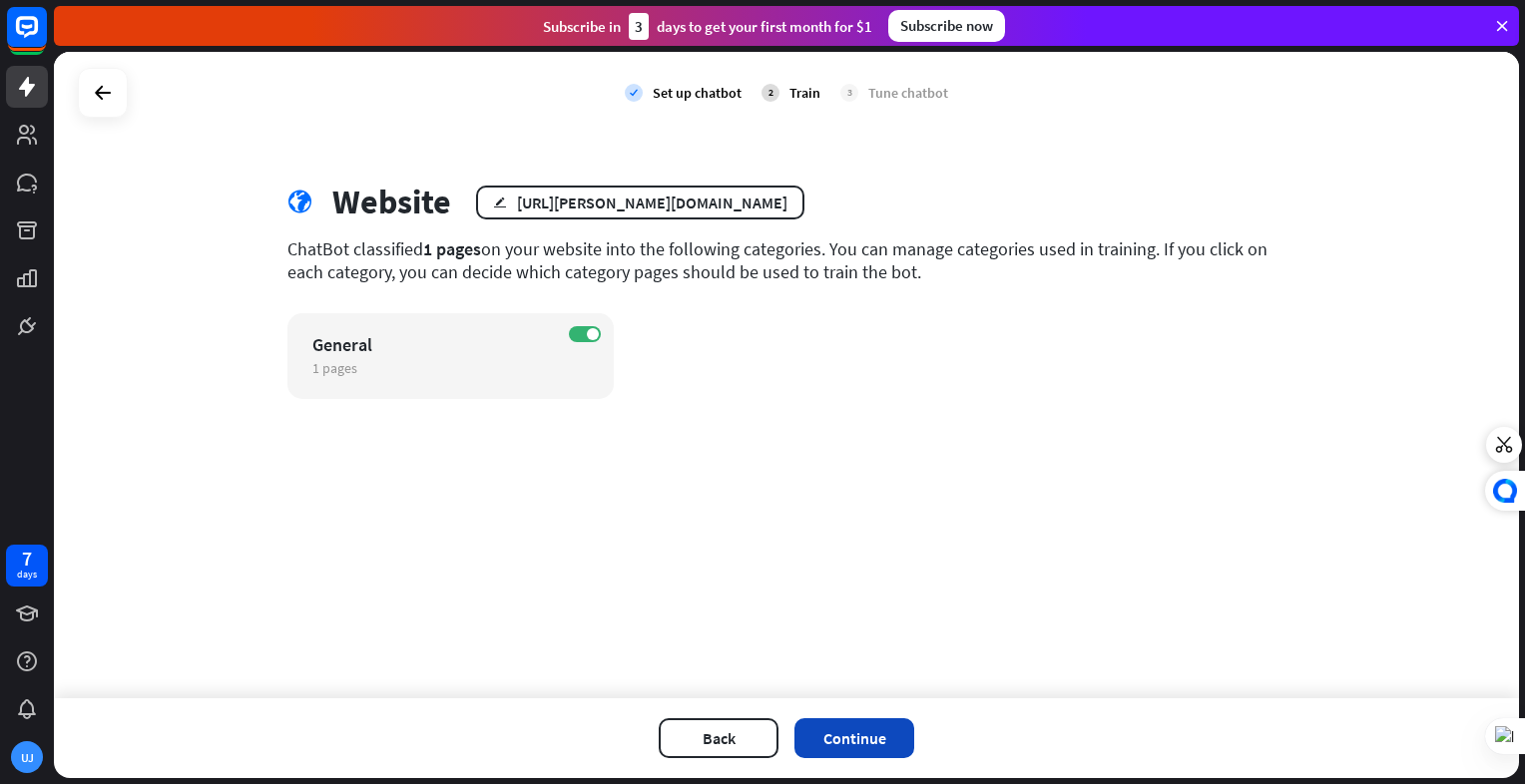 click on "Continue" at bounding box center (854, 738) 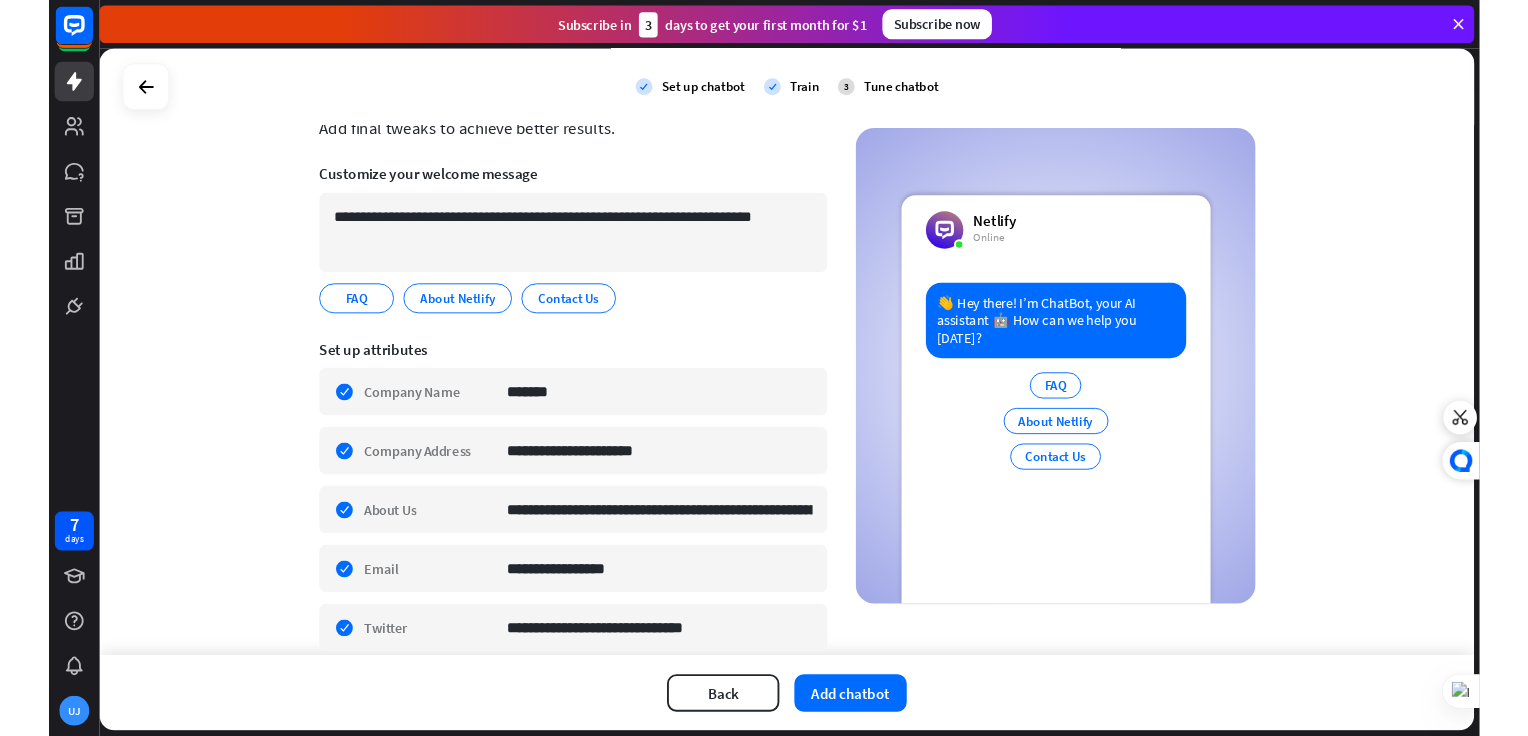 scroll, scrollTop: 0, scrollLeft: 0, axis: both 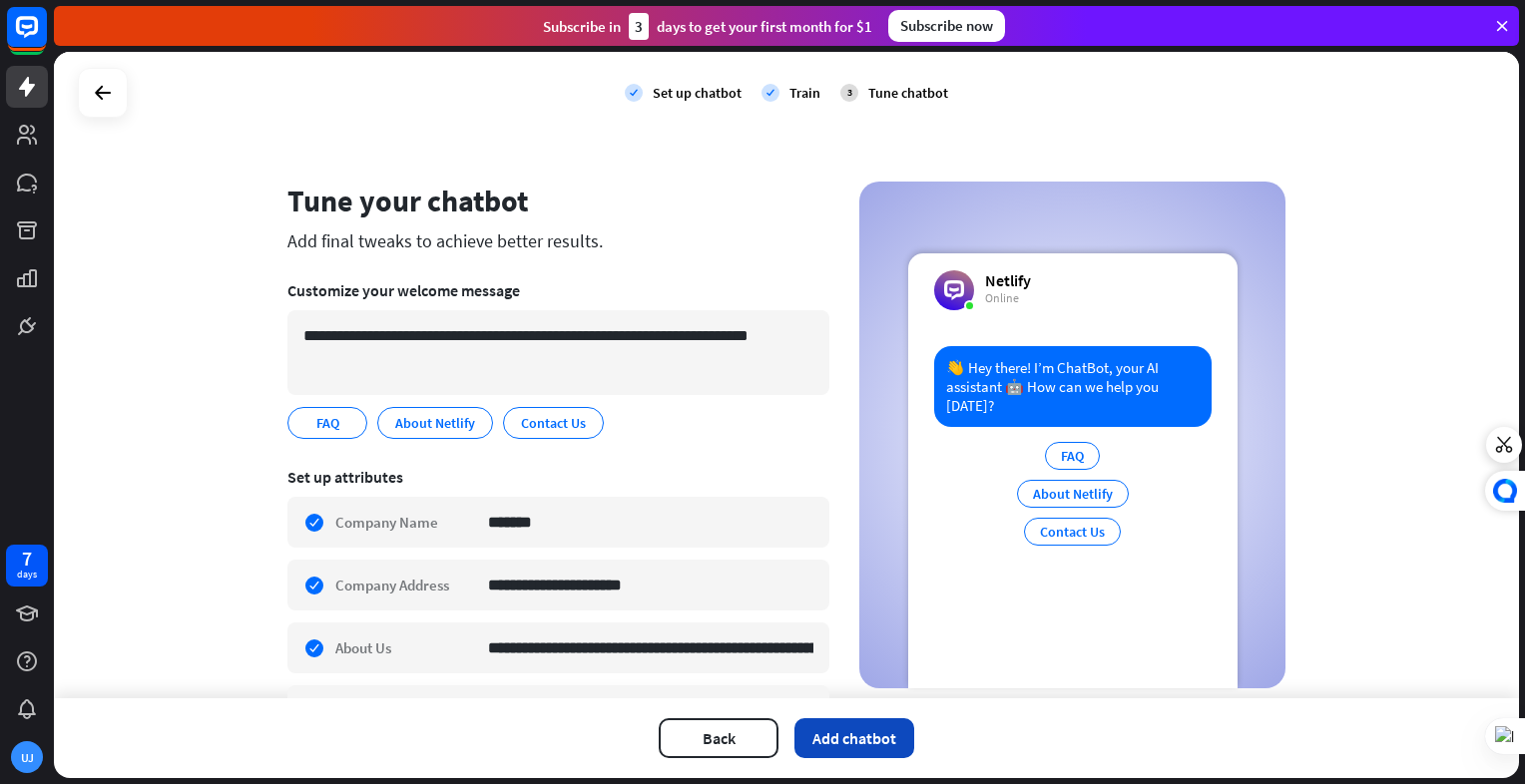 click on "Add chatbot" at bounding box center [854, 738] 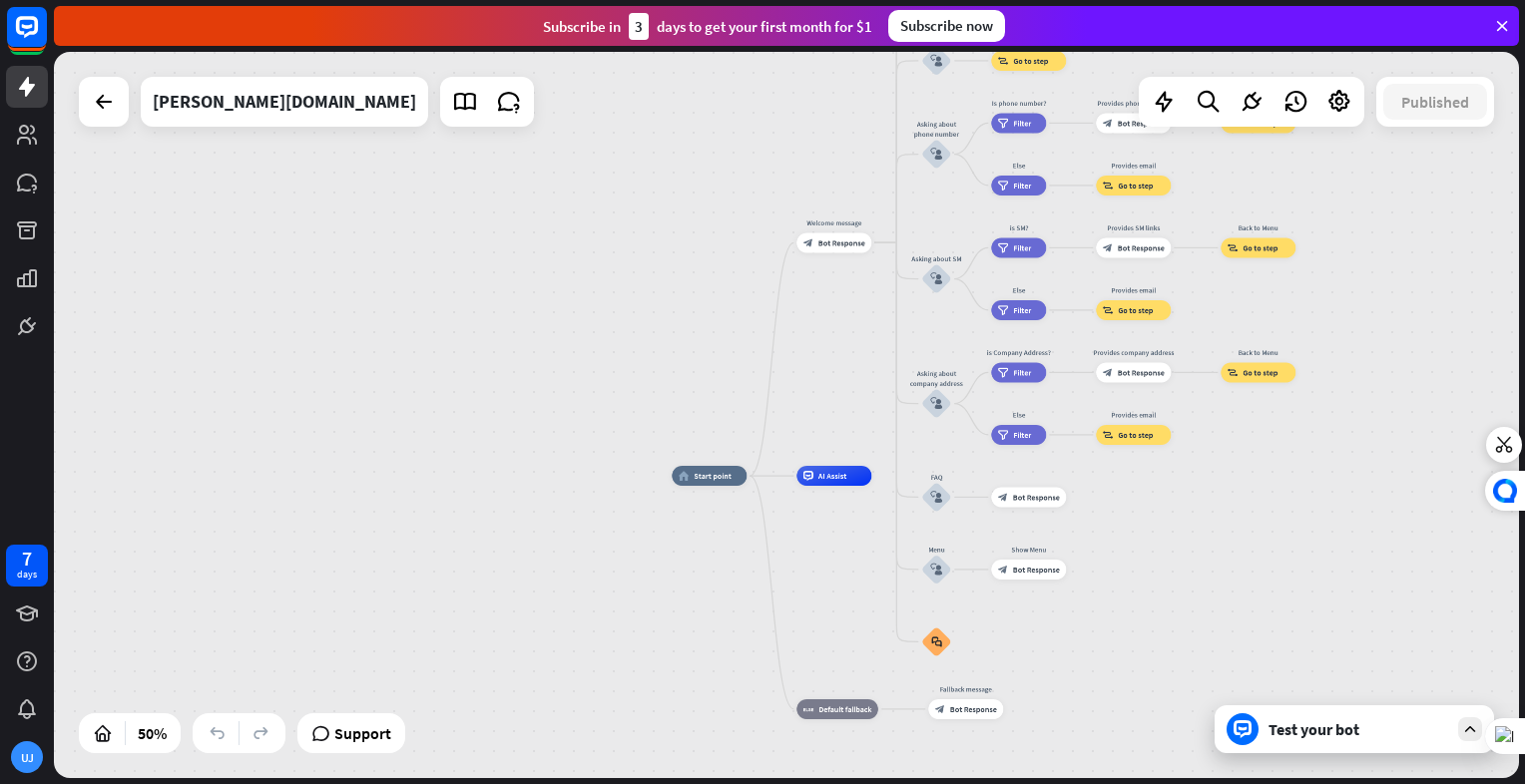 click on "Test your bot" at bounding box center [1358, 729] 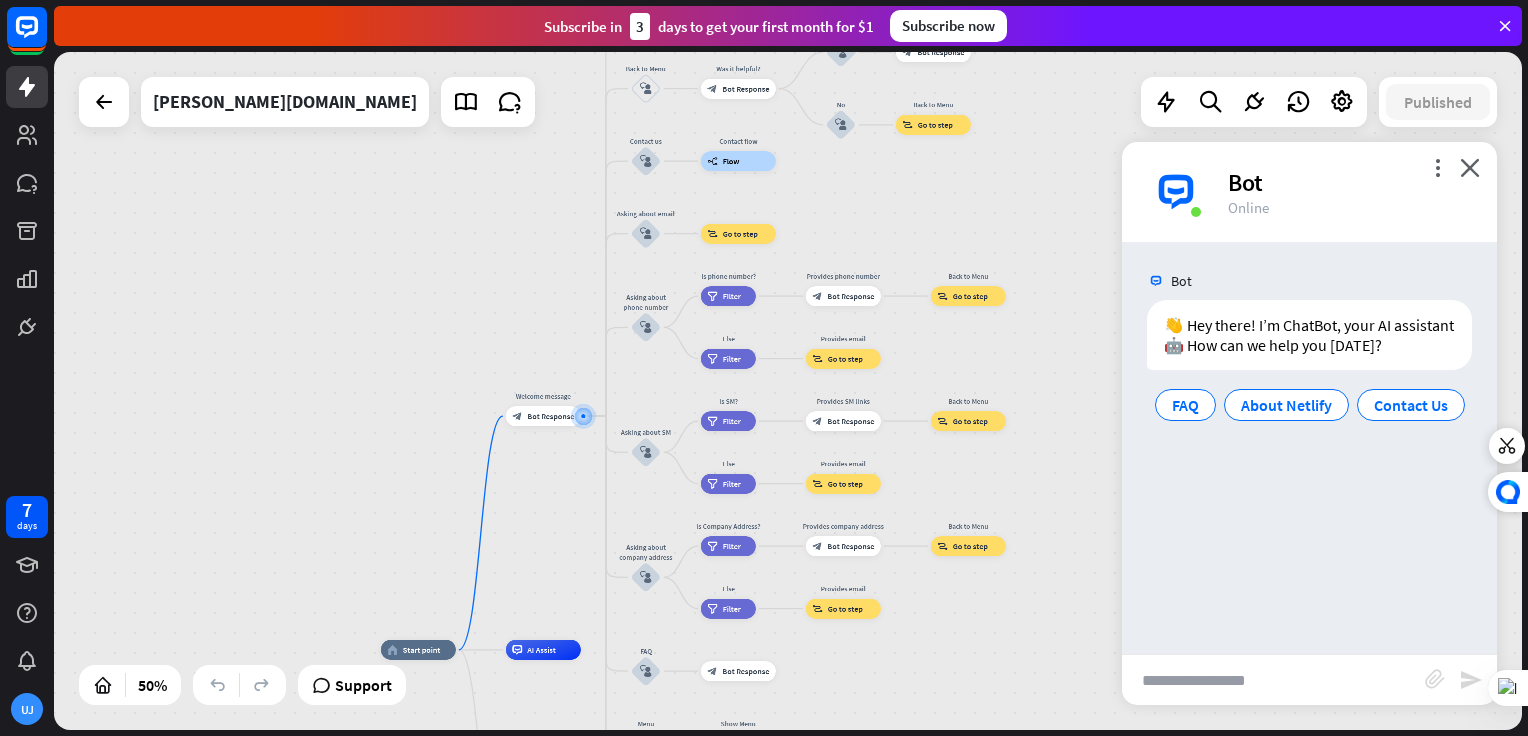 click at bounding box center [1273, 680] 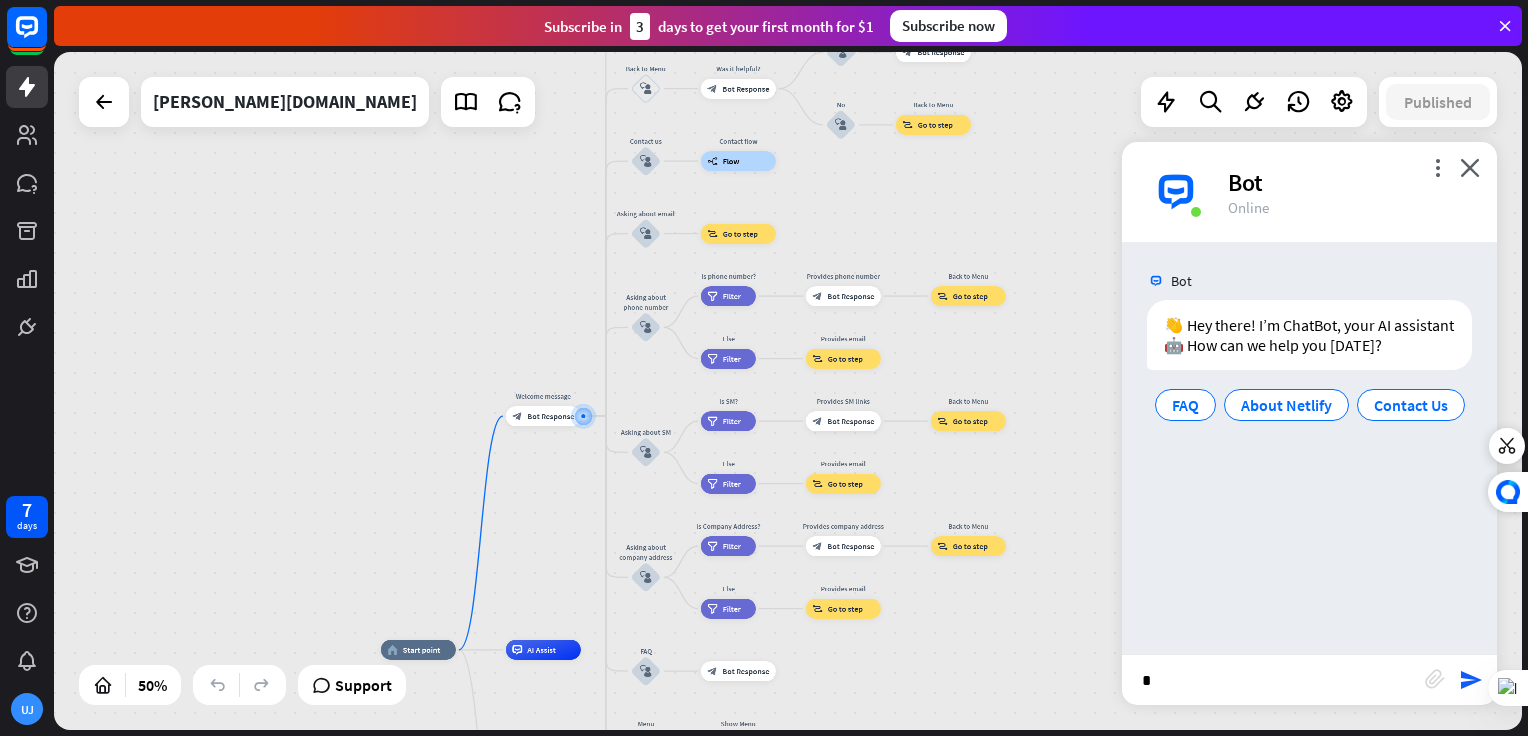 type on "**" 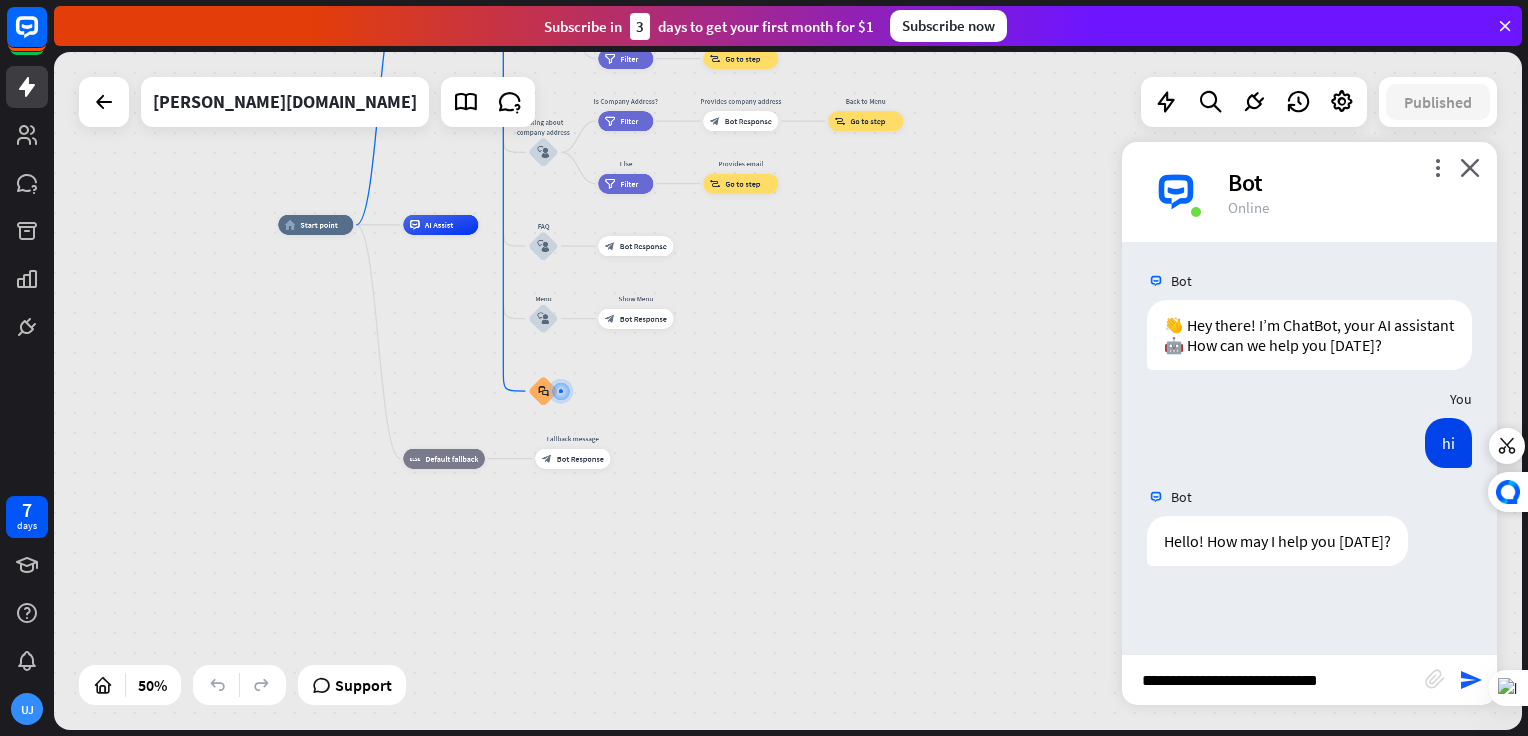 type on "**********" 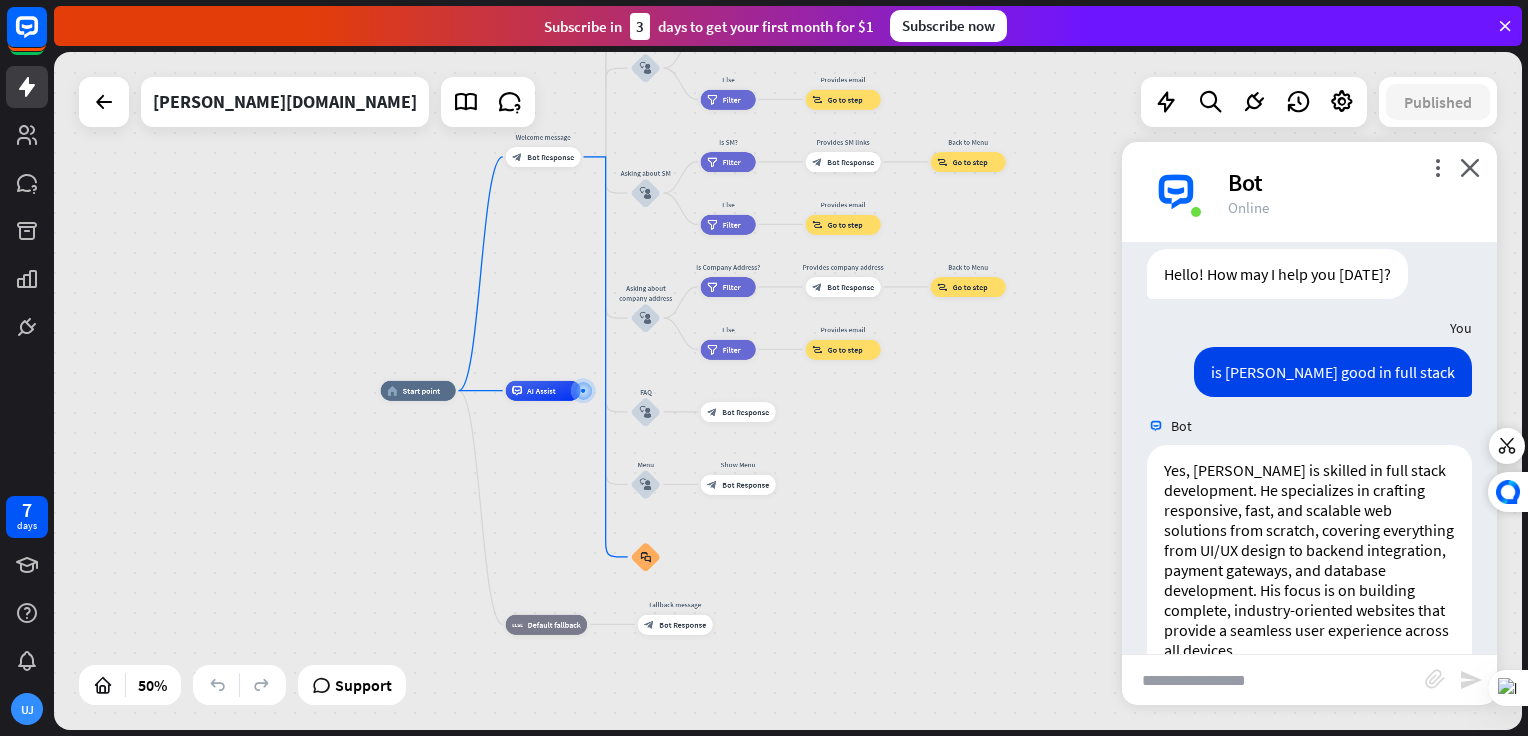 scroll, scrollTop: 338, scrollLeft: 0, axis: vertical 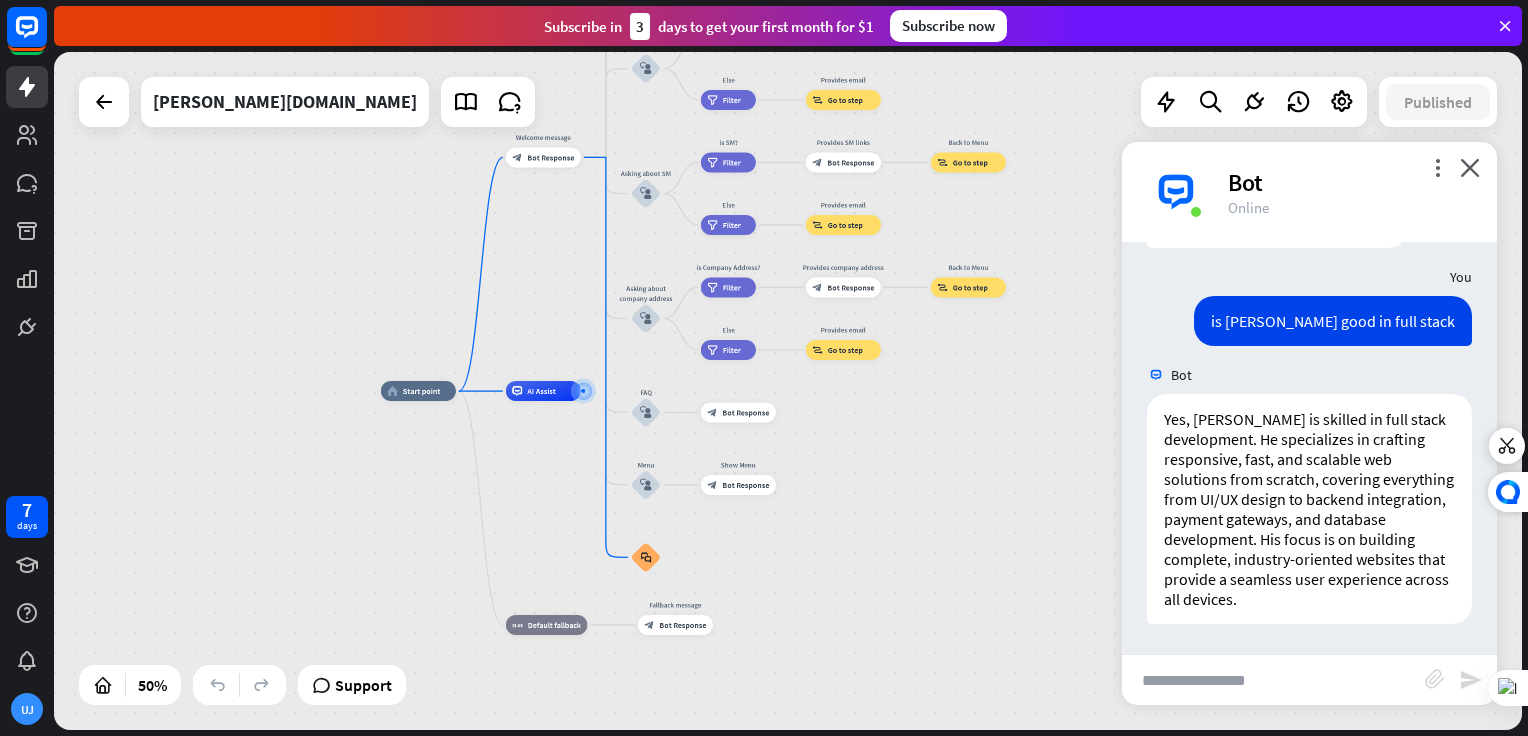 click at bounding box center [1505, 26] 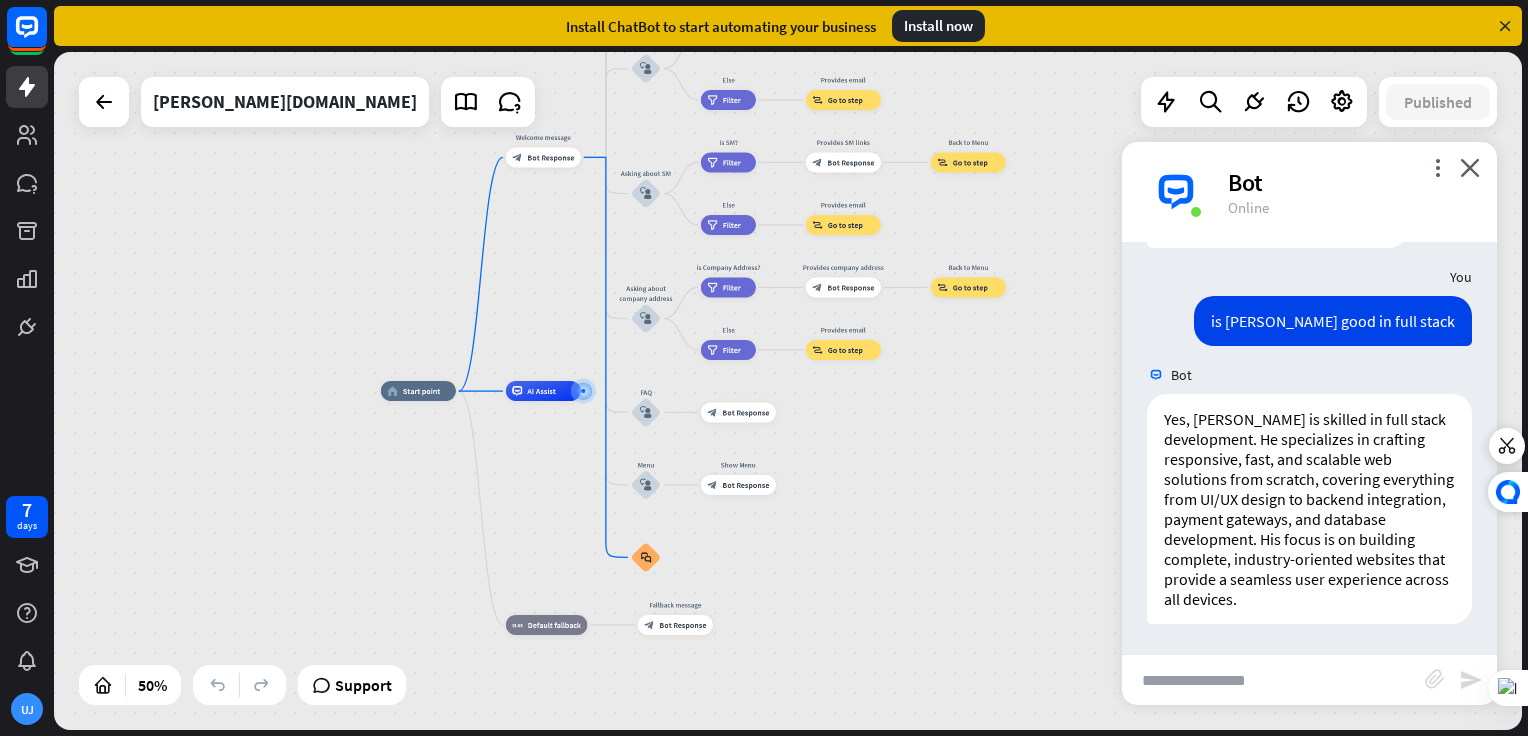 click at bounding box center [1505, 26] 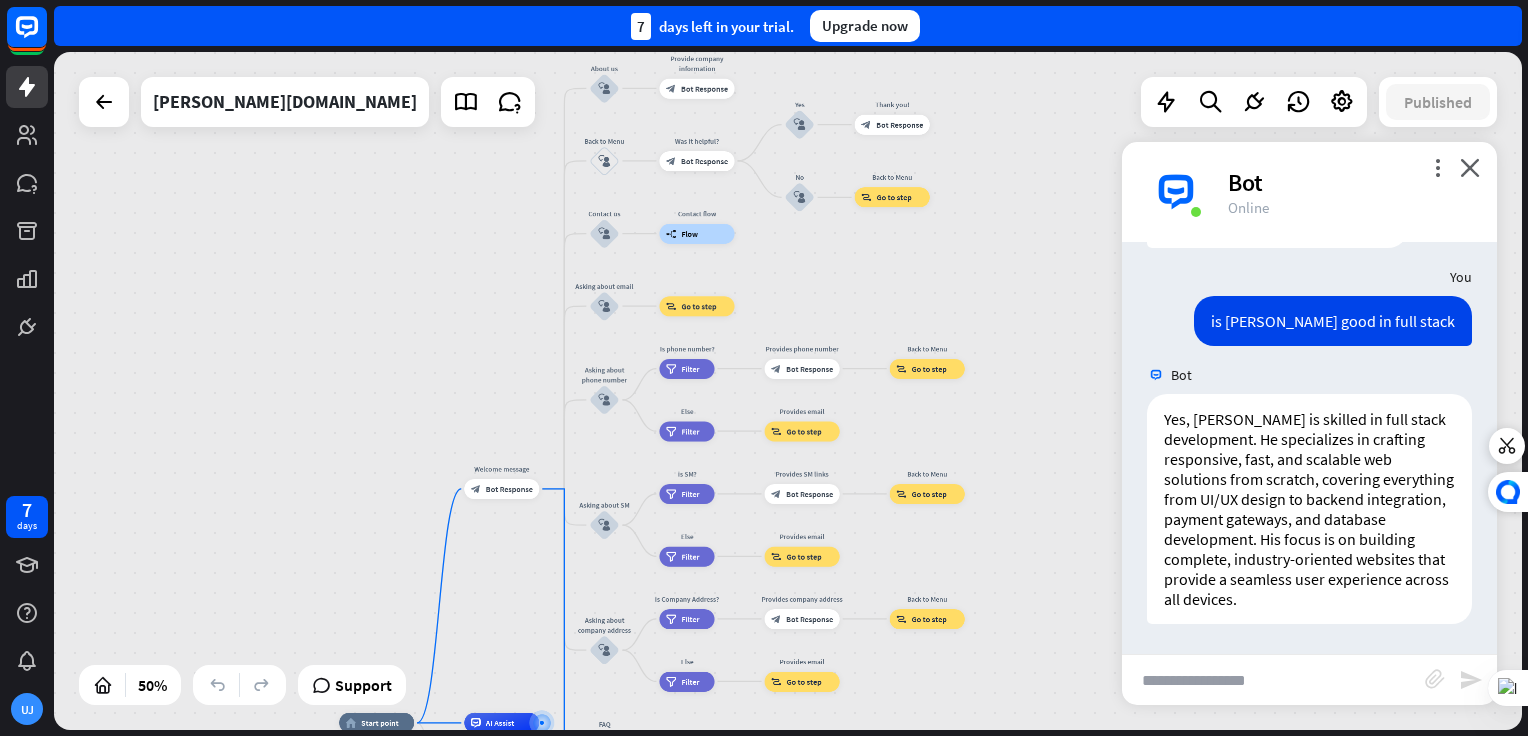drag, startPoint x: 552, startPoint y: 397, endPoint x: 559, endPoint y: 479, distance: 82.29824 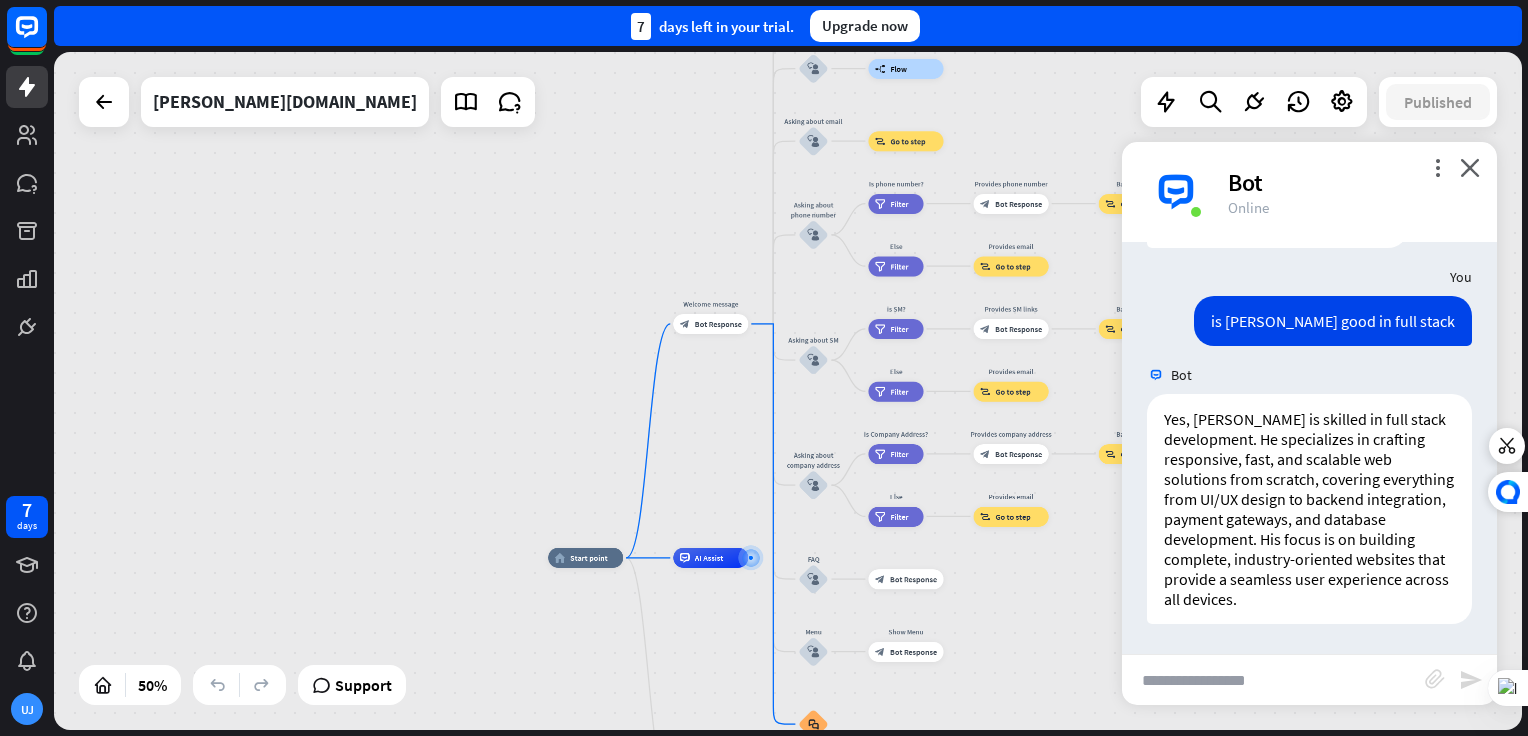 drag, startPoint x: 790, startPoint y: 257, endPoint x: 1003, endPoint y: 89, distance: 271.2803 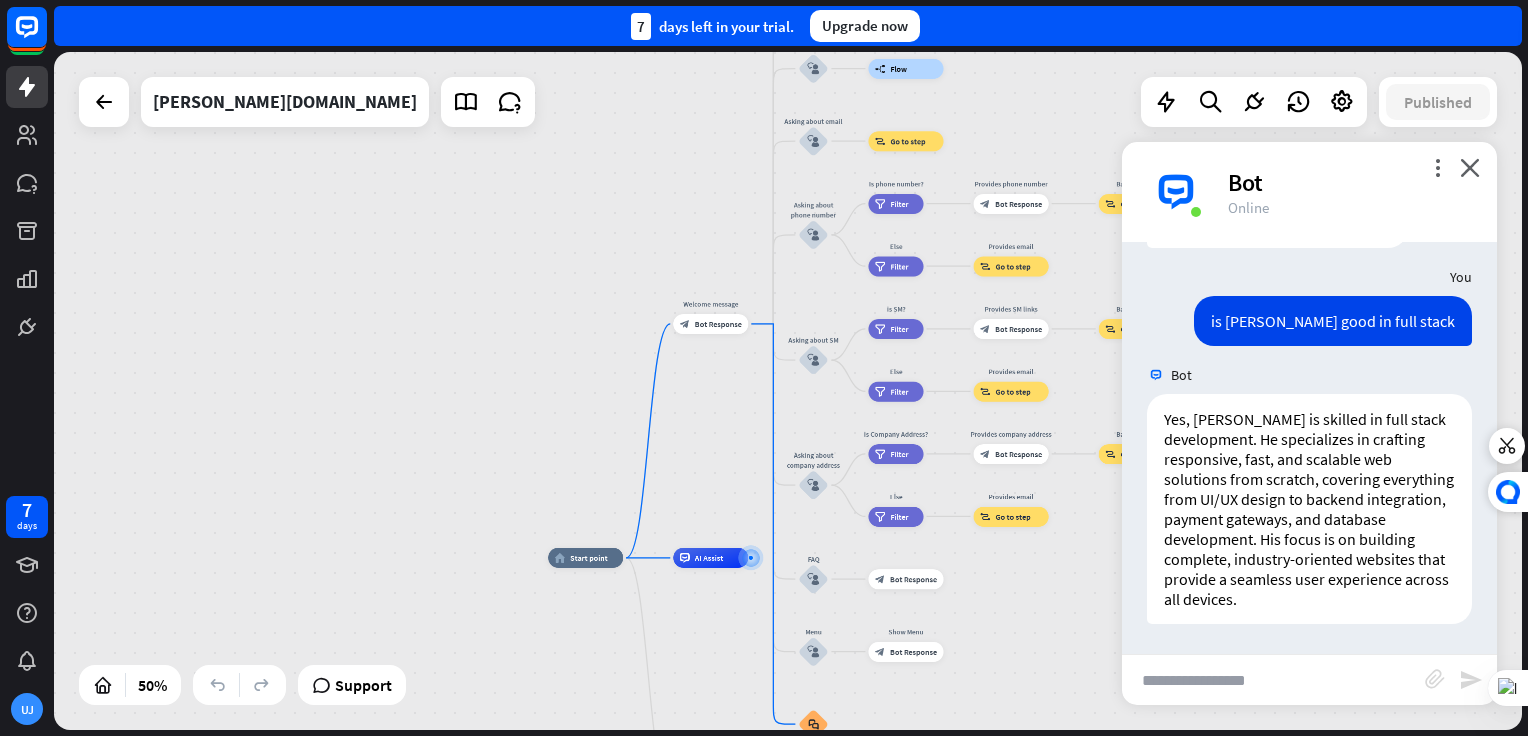 click on "home_2   Start point                 Welcome message   block_bot_response   Bot Response                 About us   block_user_input                 Provide company information   block_bot_response   Bot Response                 Back to Menu   block_user_input                 Was it helpful?   block_bot_response   Bot Response                 Yes   block_user_input                 Thank you!   block_bot_response   Bot Response                 No   block_user_input                 Back to Menu   block_goto   Go to step                 Contact us   block_user_input                 Contact flow   builder_tree   Flow                 Asking about email   block_user_input                   block_goto   Go to step                 Asking about phone number   block_user_input                 Is phone number?   filter   Filter                 Provides phone number   block_bot_response   Bot Response                 Back to Menu   block_goto   Go to step                 Else   filter   Filter" at bounding box center (788, 391) 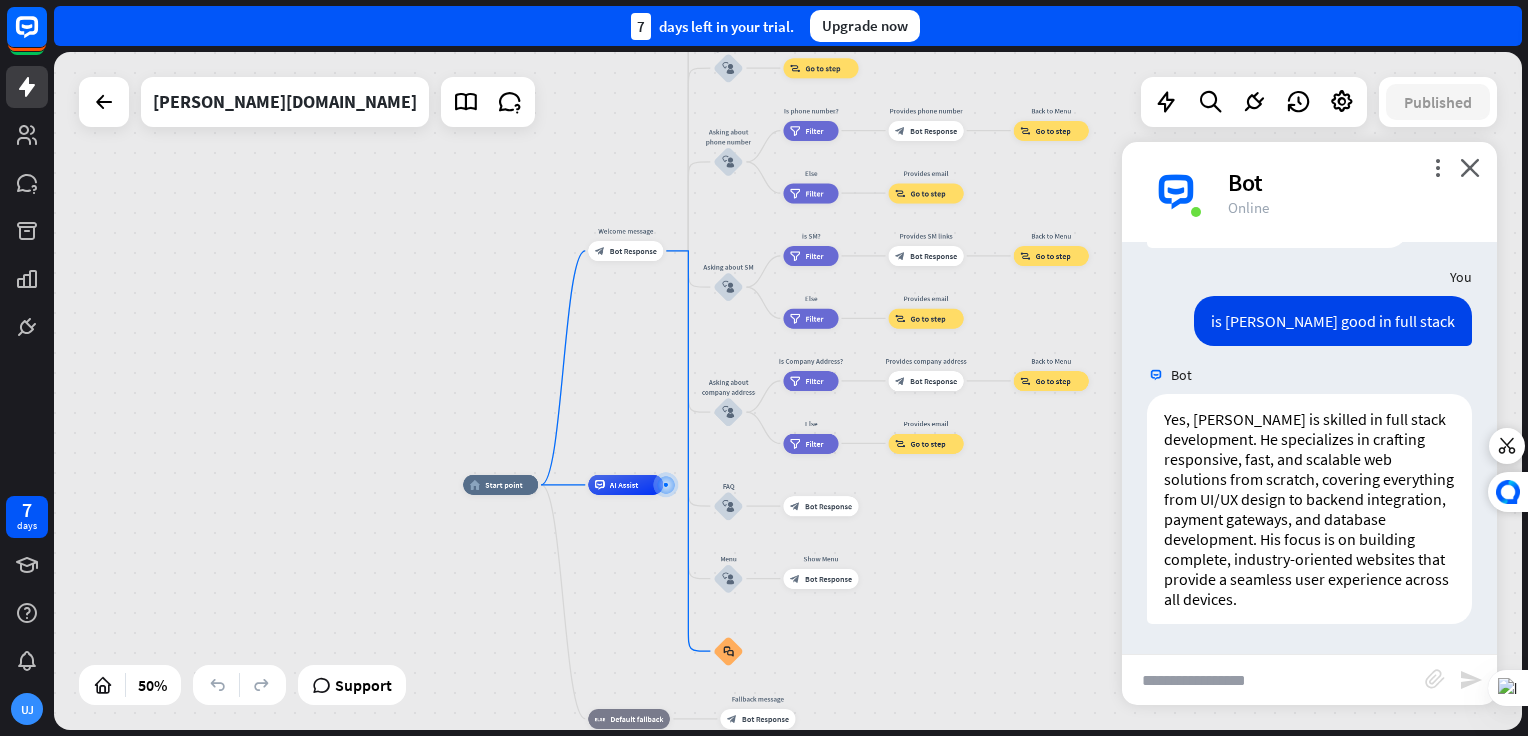 drag, startPoint x: 606, startPoint y: 415, endPoint x: 517, endPoint y: 344, distance: 113.85078 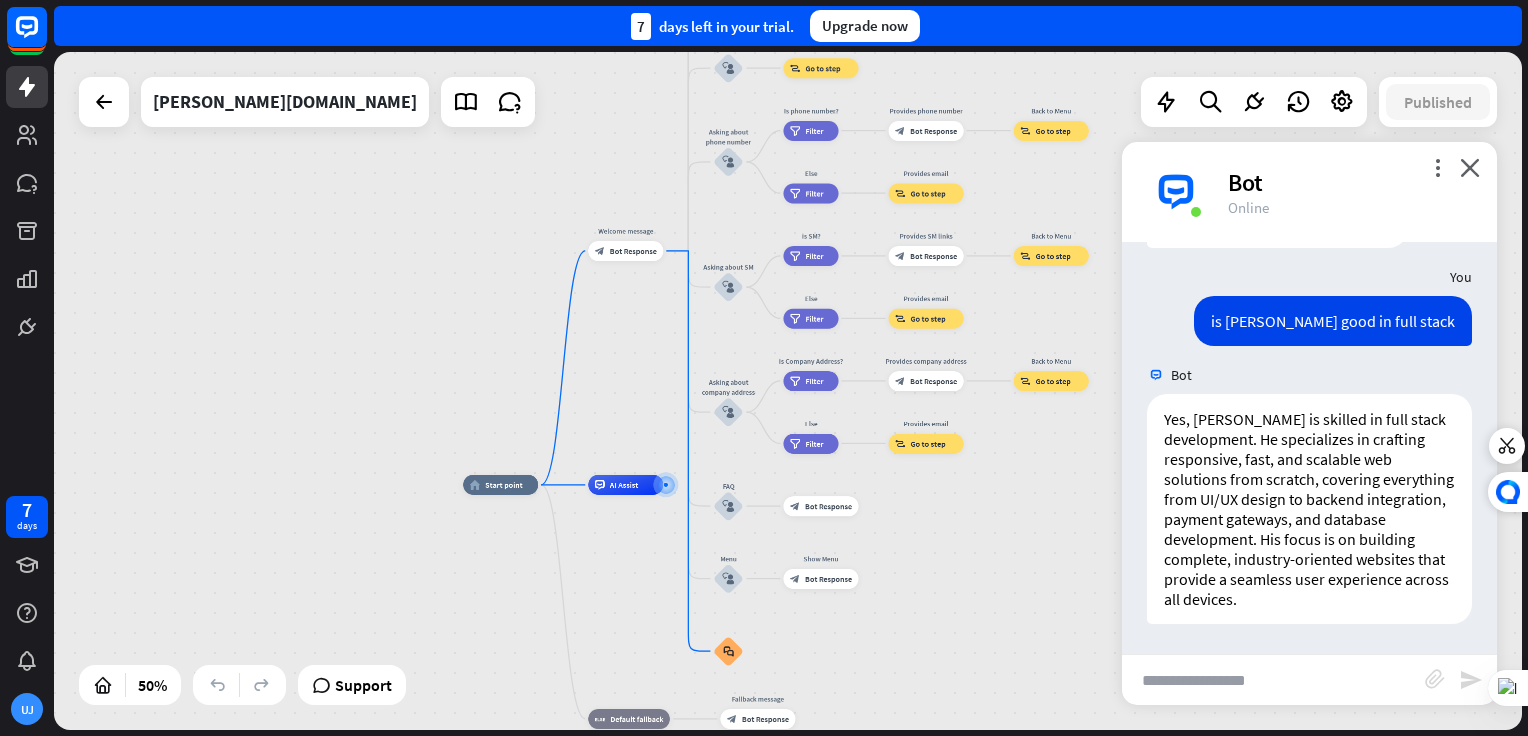 click on "home_2   Start point                 Welcome message   block_bot_response   Bot Response                 About us   block_user_input                 Provide company information   block_bot_response   Bot Response                 Back to Menu   block_user_input                 Was it helpful?   block_bot_response   Bot Response                 Yes   block_user_input                 Thank you!   block_bot_response   Bot Response                 No   block_user_input                 Back to Menu   block_goto   Go to step                 Contact us   block_user_input                 Contact flow   builder_tree   Flow                 Asking about email   block_user_input                   block_goto   Go to step                 Asking about phone number   block_user_input                 Is phone number?   filter   Filter                 Provides phone number   block_bot_response   Bot Response                 Back to Menu   block_goto   Go to step                 Else   filter   Filter" at bounding box center (788, 391) 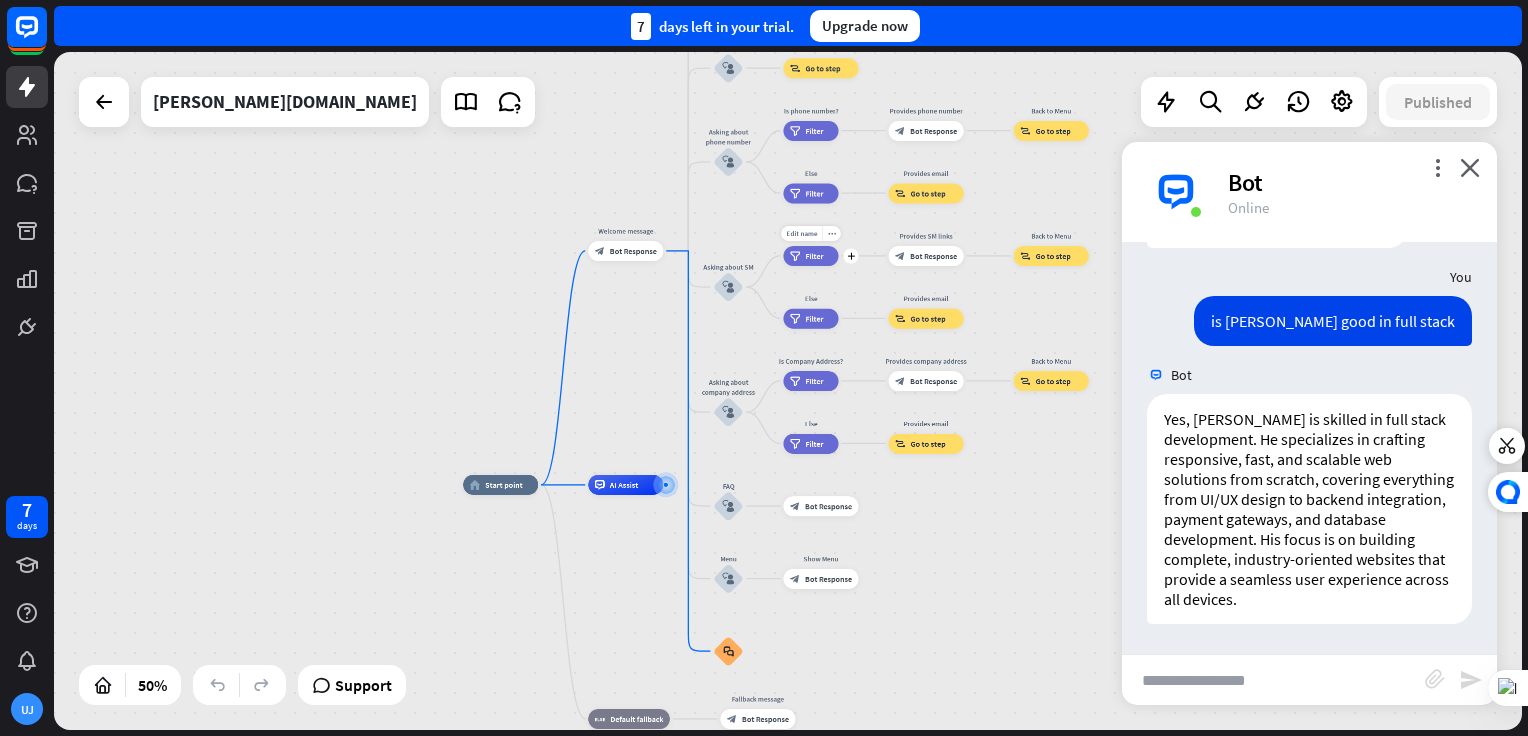 click on "Filter" at bounding box center (814, 256) 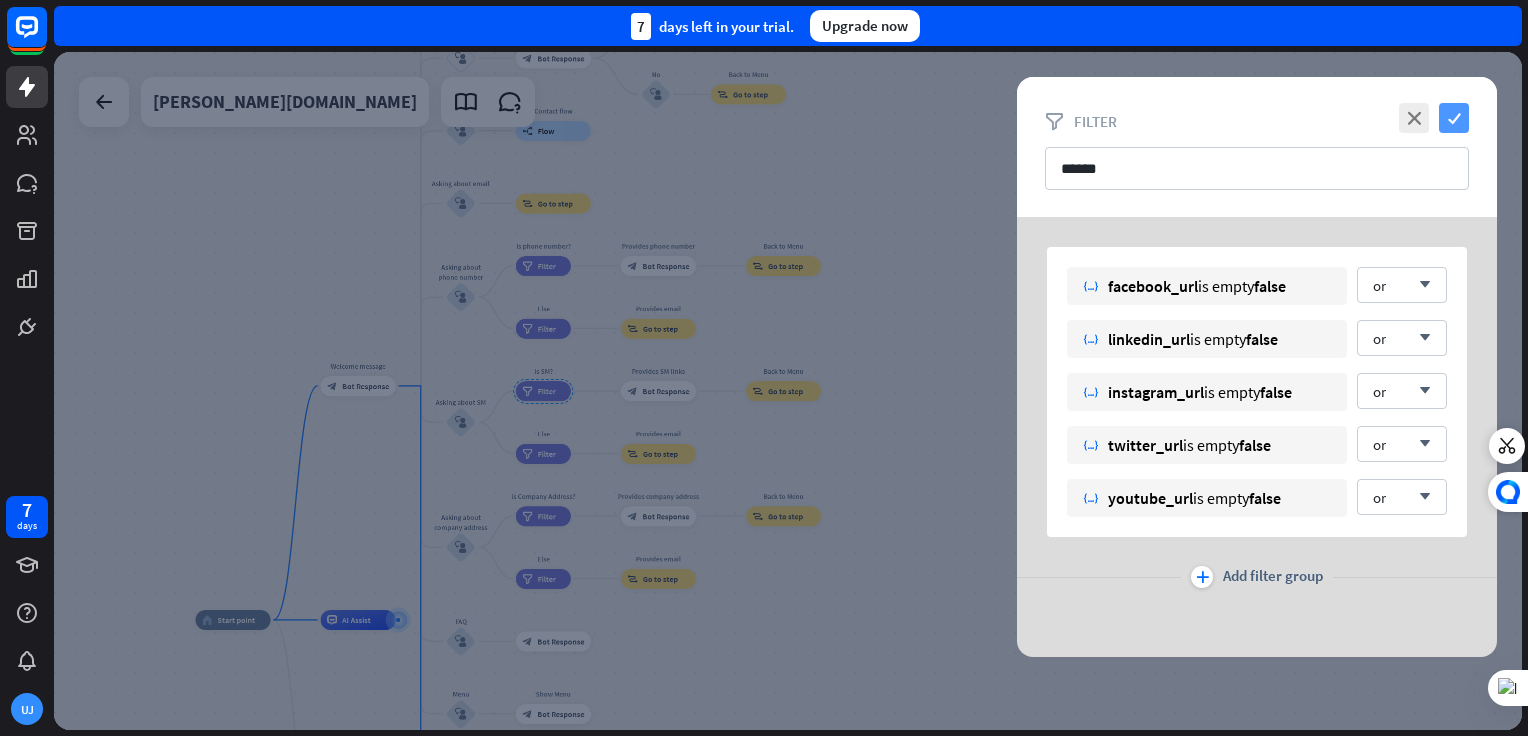 click on "check" at bounding box center (1454, 118) 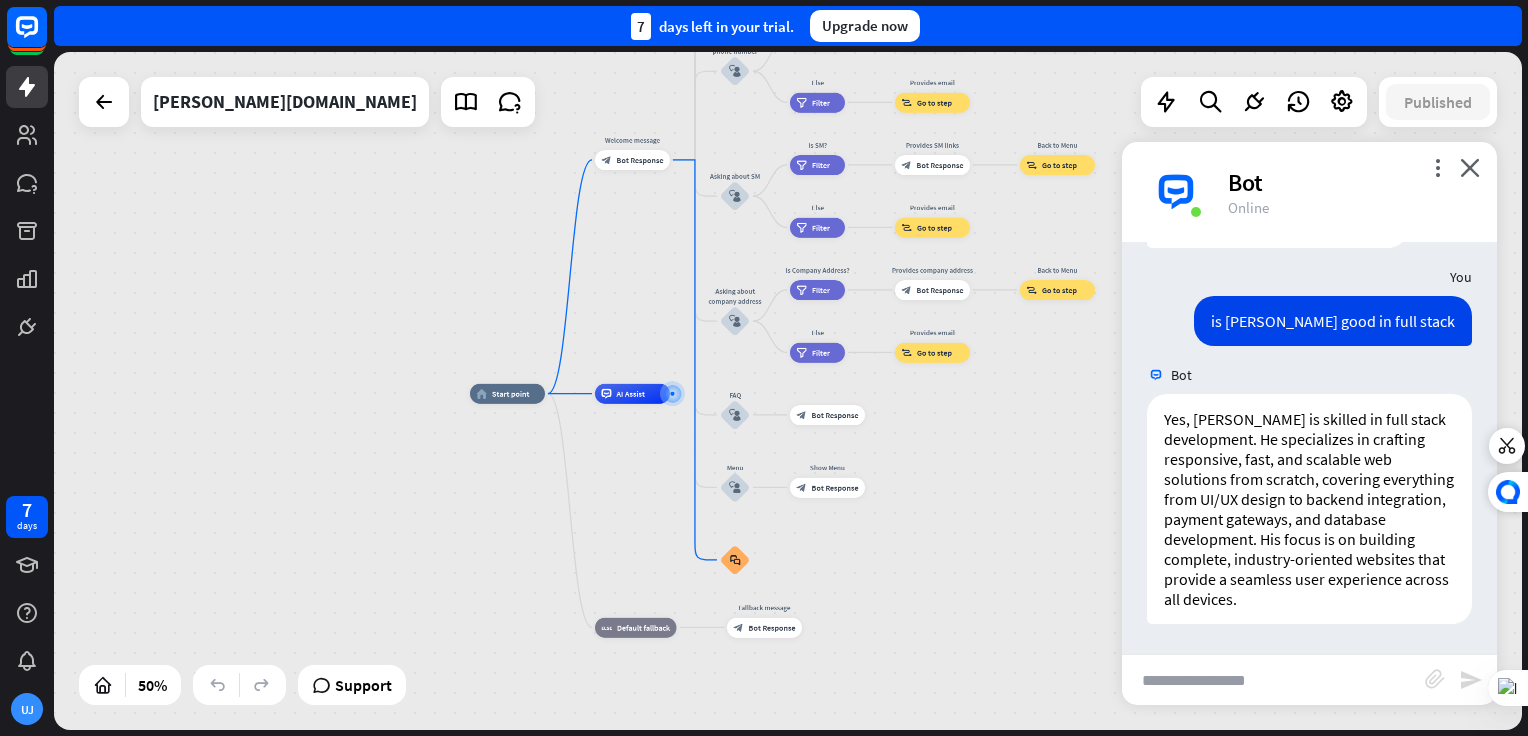 drag, startPoint x: 785, startPoint y: 336, endPoint x: 1059, endPoint y: 109, distance: 355.81595 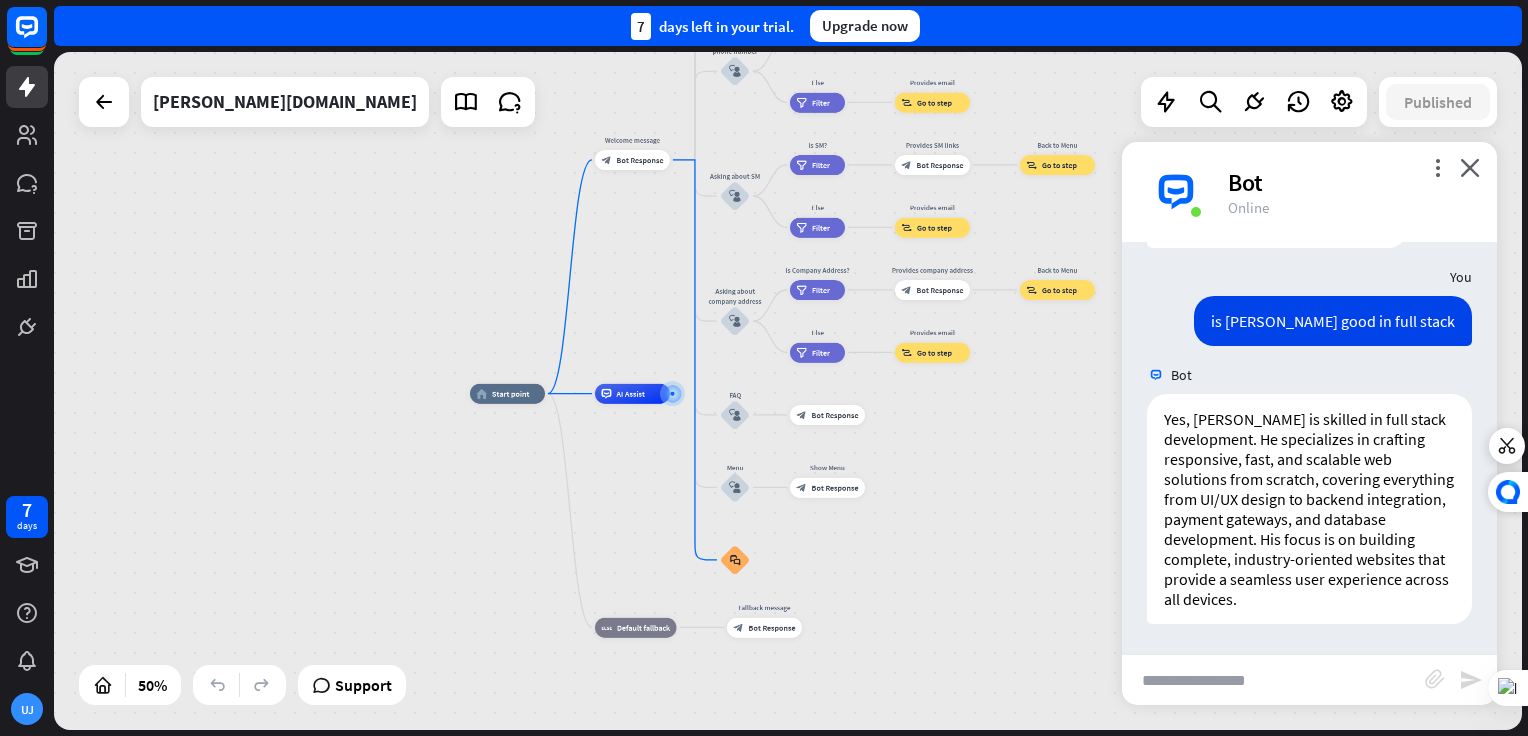 click on "home_2   Start point                 Welcome message   block_bot_response   Bot Response                 About us   block_user_input                 Provide company information   block_bot_response   Bot Response                 Back to Menu   block_user_input                 Was it helpful?   block_bot_response   Bot Response                 Yes   block_user_input                 Thank you!   block_bot_response   Bot Response                 No   block_user_input                 Back to Menu   block_goto   Go to step                 Contact us   block_user_input                 Contact flow   builder_tree   Flow                 Asking about email   block_user_input                   block_goto   Go to step                 Asking about phone number   block_user_input                 Is phone number?   filter   Filter                 Provides phone number   block_bot_response   Bot Response                 Back to Menu   block_goto   Go to step                 Else   filter   Filter" at bounding box center (788, 391) 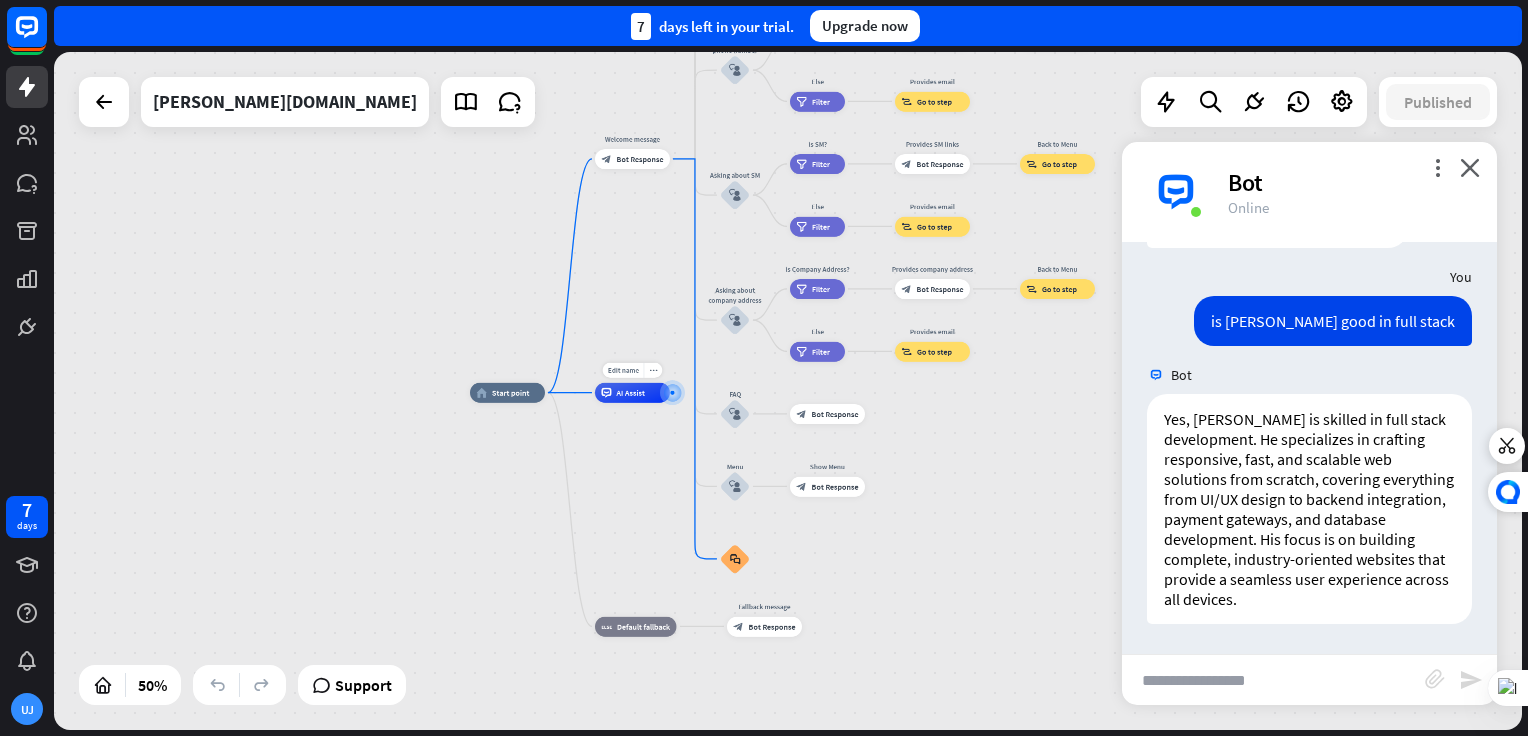 drag, startPoint x: 616, startPoint y: 397, endPoint x: 618, endPoint y: 423, distance: 26.076809 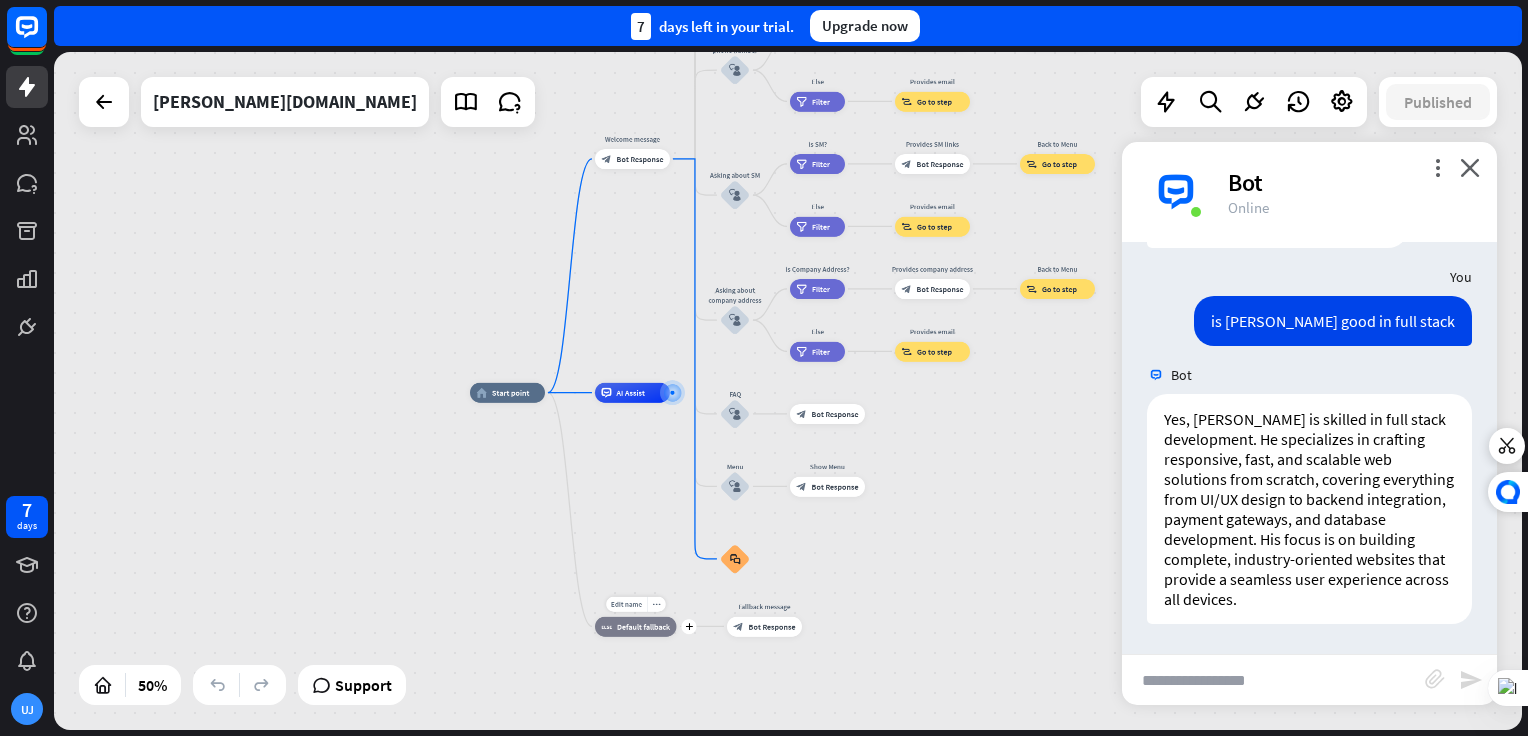 click on "Default fallback" at bounding box center [643, 626] 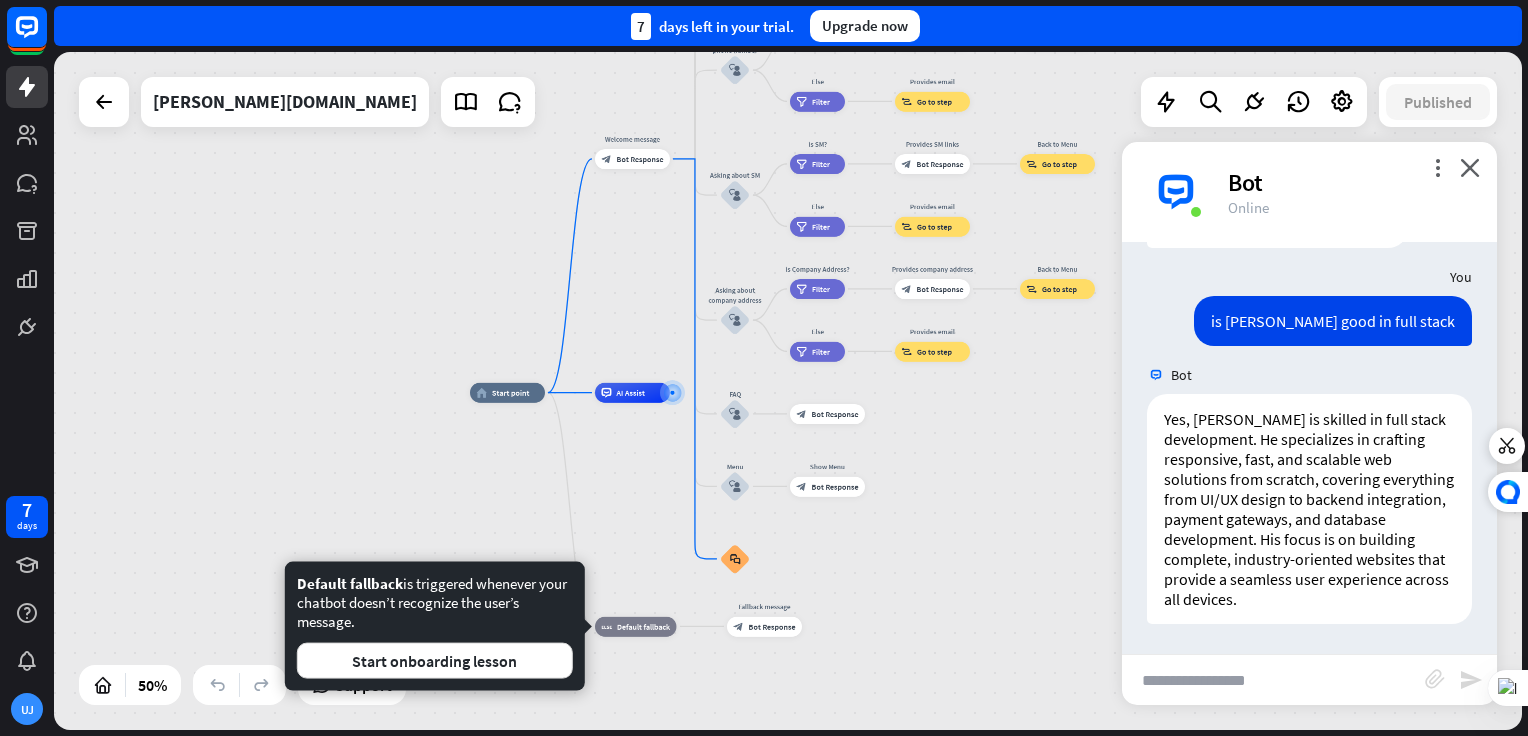 click on "Default fallback  is triggered whenever your chatbot doesn’t recognize the user’s message.
Start onboarding lesson" at bounding box center [435, 626] 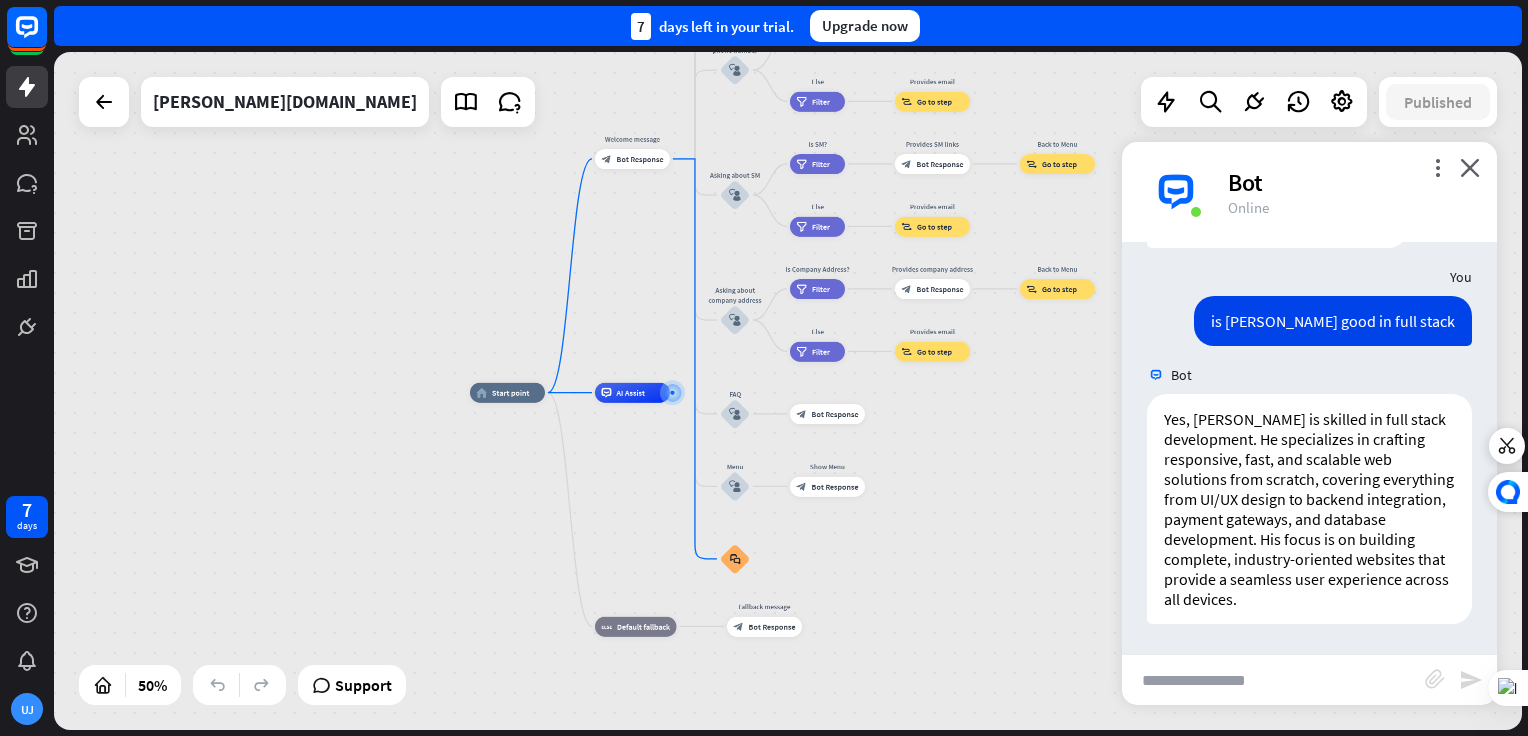 click on "home_2   Start point                 Welcome message   block_bot_response   Bot Response                 About us   block_user_input                 Provide company information   block_bot_response   Bot Response                 Back to Menu   block_user_input                 Was it helpful?   block_bot_response   Bot Response                 Yes   block_user_input                 Thank you!   block_bot_response   Bot Response                 No   block_user_input                 Back to Menu   block_goto   Go to step                 Contact us   block_user_input                 Contact flow   builder_tree   Flow                 Asking about email   block_user_input                   block_goto   Go to step                 Asking about phone number   block_user_input                 Is phone number?   filter   Filter                 Provides phone number   block_bot_response   Bot Response                 Back to Menu   block_goto   Go to step                 Else   filter   Filter" at bounding box center (837, 562) 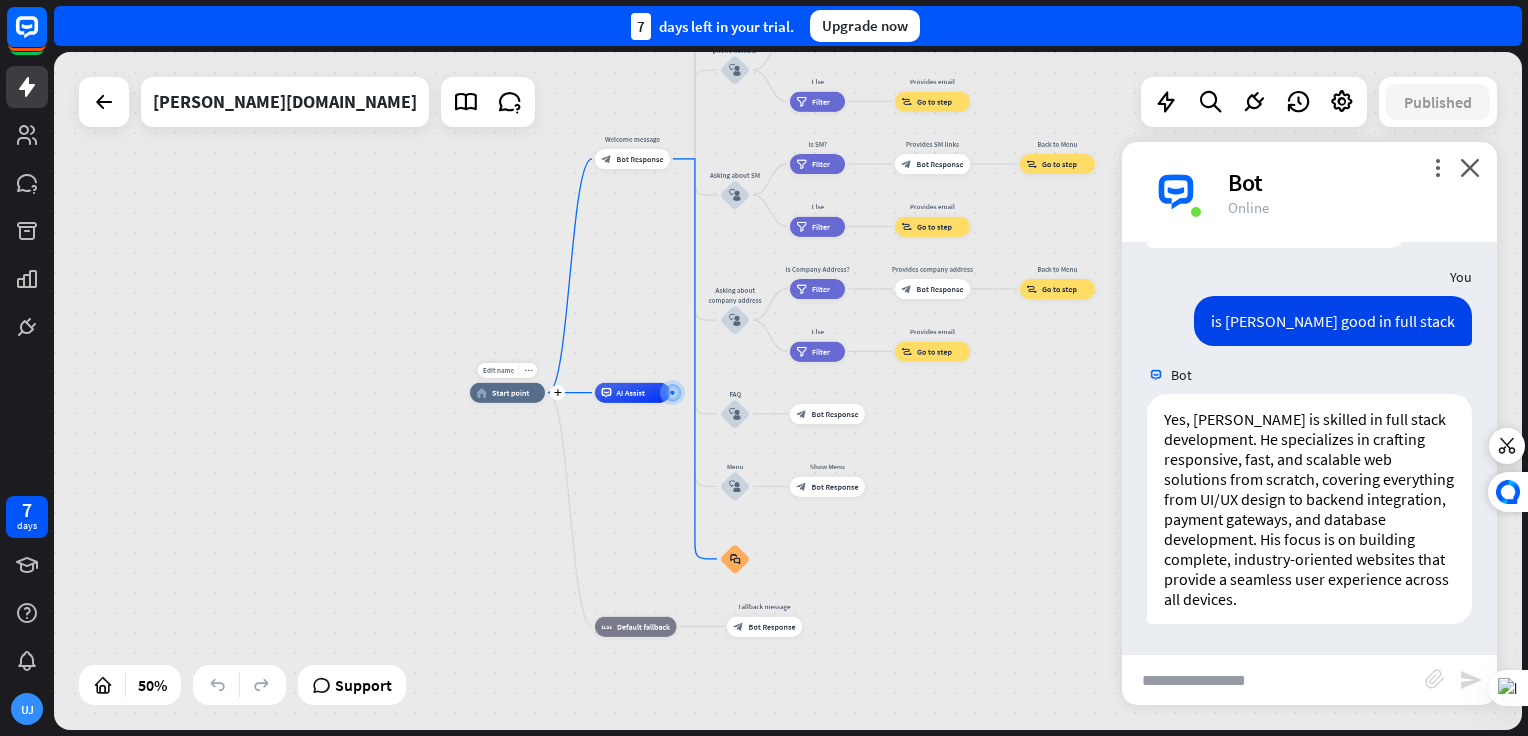 drag, startPoint x: 512, startPoint y: 397, endPoint x: 464, endPoint y: 405, distance: 48.6621 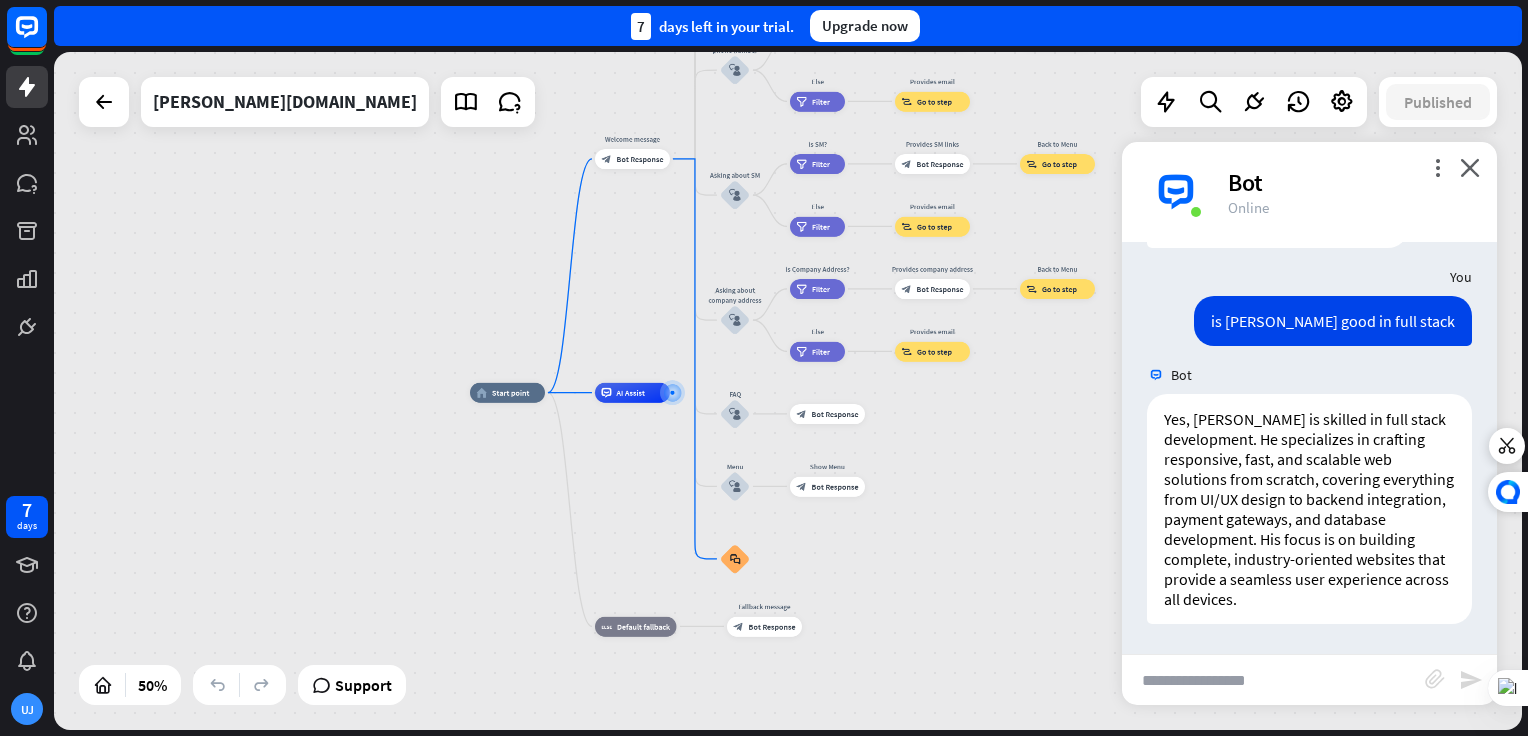 drag, startPoint x: 642, startPoint y: 167, endPoint x: 635, endPoint y: 227, distance: 60.40695 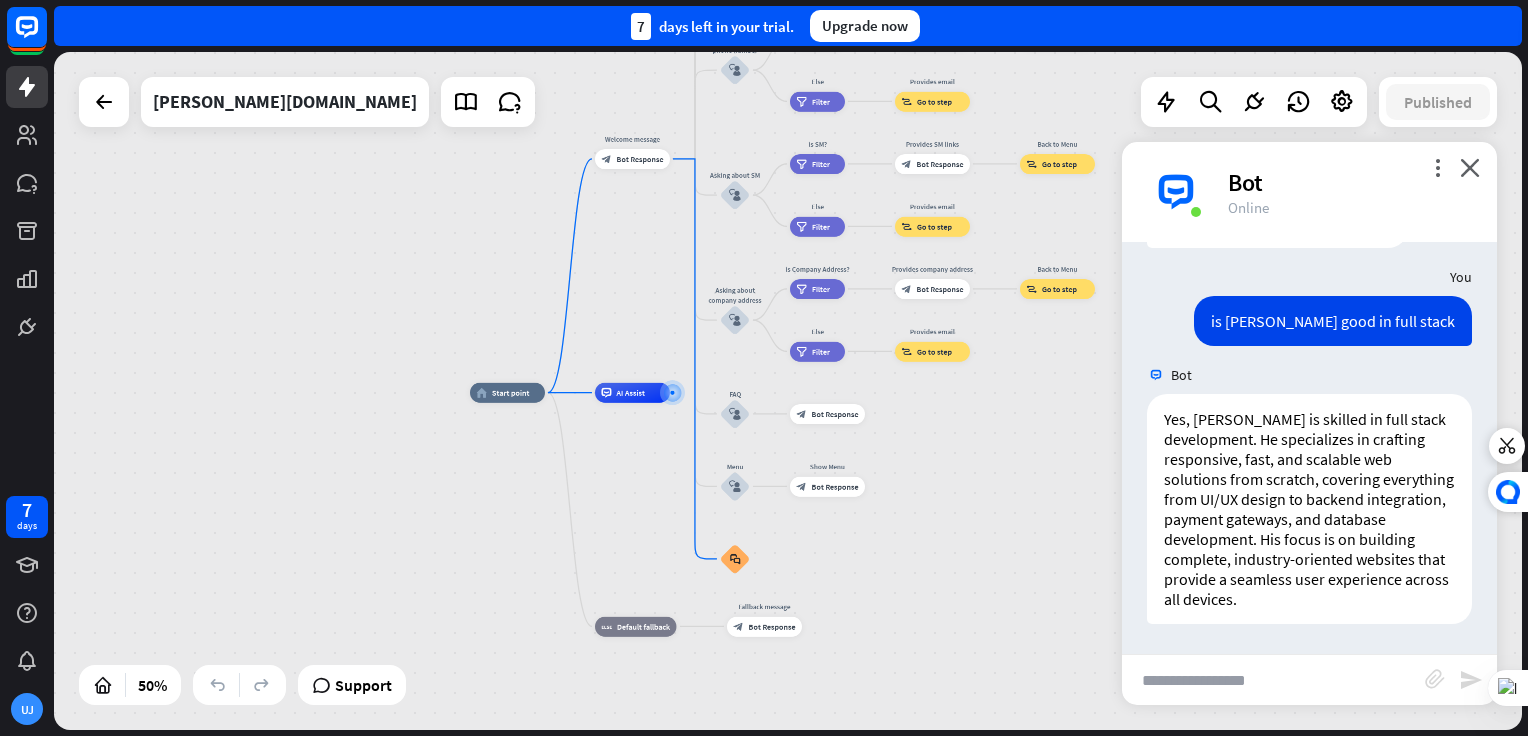 click on "home_2   Start point                 Welcome message   block_bot_response   Bot Response                 About us   block_user_input                 Provide company information   block_bot_response   Bot Response                 Back to Menu   block_user_input                 Was it helpful?   block_bot_response   Bot Response                 Yes   block_user_input                 Thank you!   block_bot_response   Bot Response                 No   block_user_input                 Back to Menu   block_goto   Go to step                 Contact us   block_user_input                 Contact flow   builder_tree   Flow                 Asking about email   block_user_input                   block_goto   Go to step                 Asking about phone number   block_user_input                 Is phone number?   filter   Filter                 Provides phone number   block_bot_response   Bot Response                 Back to Menu   block_goto   Go to step                 Else   filter   Filter" at bounding box center (788, 391) 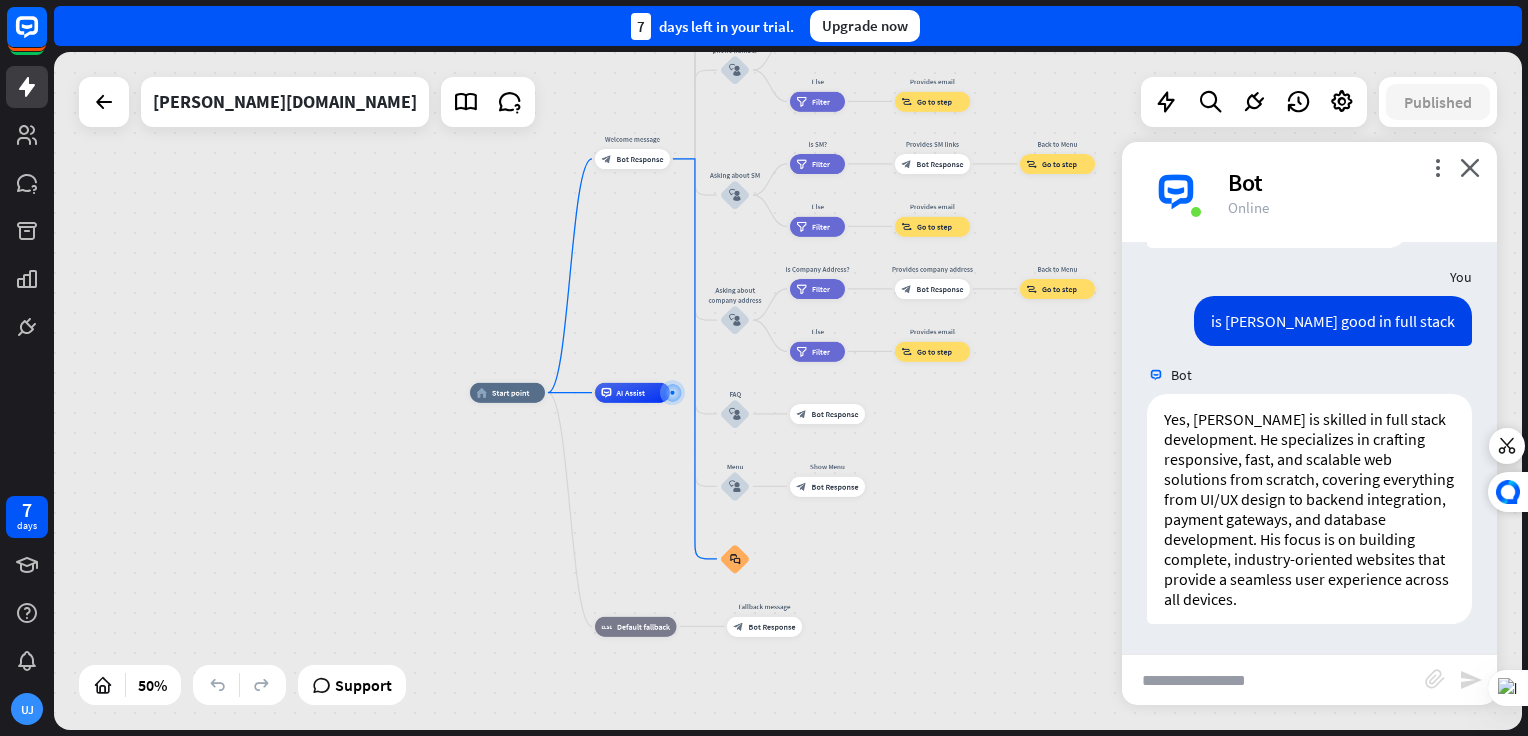 drag, startPoint x: 296, startPoint y: 92, endPoint x: 471, endPoint y: 140, distance: 181.4635 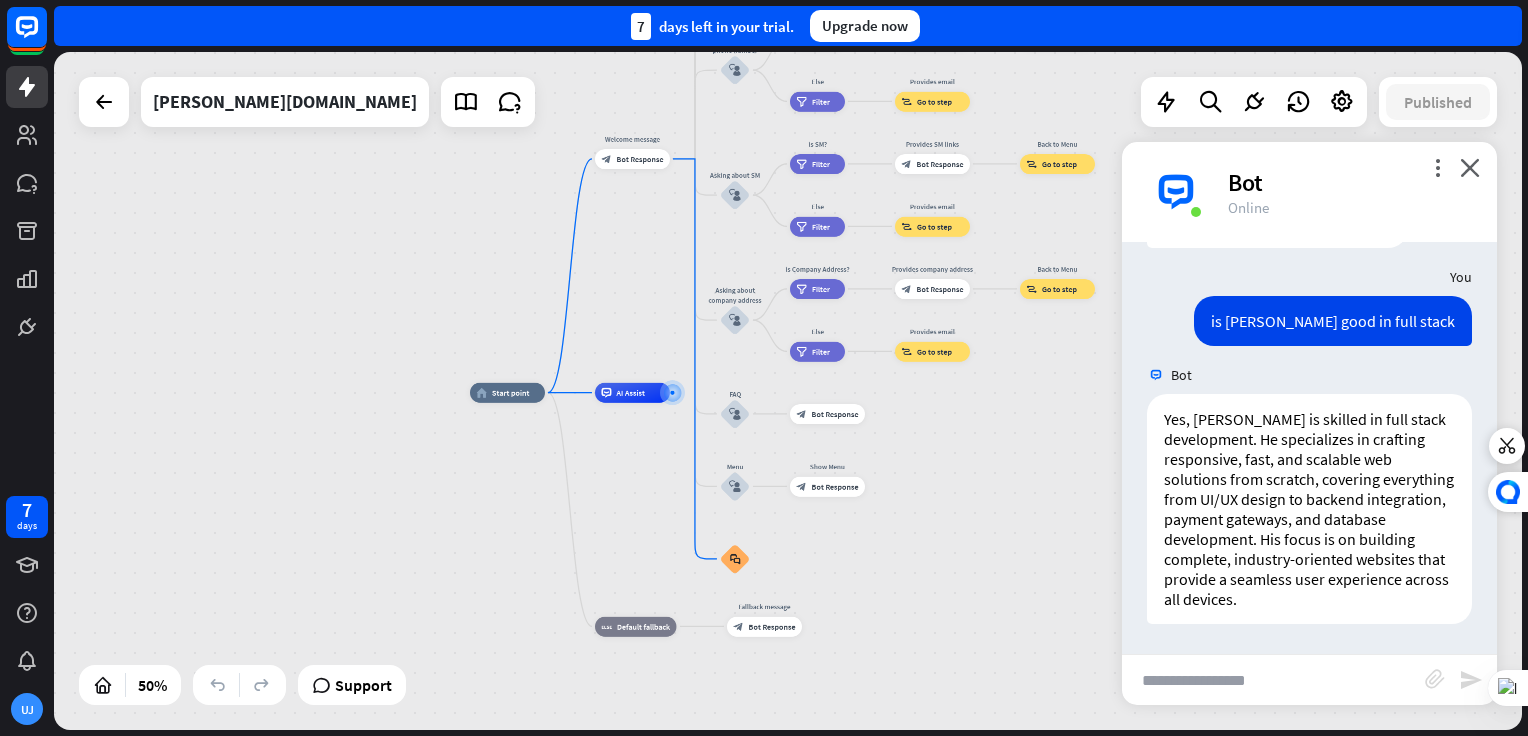 click on "home_2   Start point                 Welcome message   block_bot_response   Bot Response                 About us   block_user_input                 Provide company information   block_bot_response   Bot Response                 Back to Menu   block_user_input                 Was it helpful?   block_bot_response   Bot Response                 Yes   block_user_input                 Thank you!   block_bot_response   Bot Response                 No   block_user_input                 Back to Menu   block_goto   Go to step                 Contact us   block_user_input                 Contact flow   builder_tree   Flow                 Asking about email   block_user_input                   block_goto   Go to step                 Asking about phone number   block_user_input                 Is phone number?   filter   Filter                 Provides phone number   block_bot_response   Bot Response                 Back to Menu   block_goto   Go to step                 Else   filter   Filter" at bounding box center [788, 391] 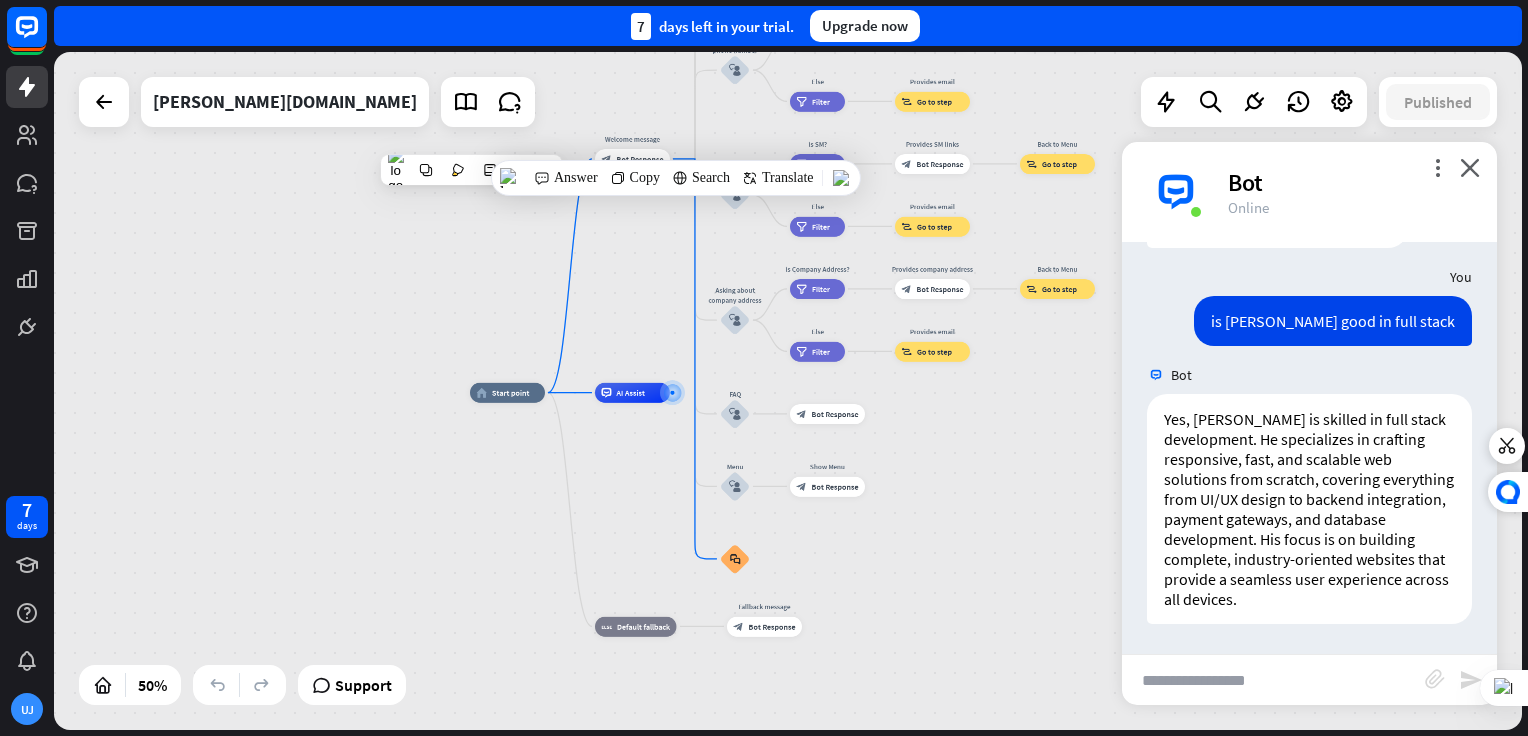 drag, startPoint x: 471, startPoint y: 140, endPoint x: 505, endPoint y: 272, distance: 136.30847 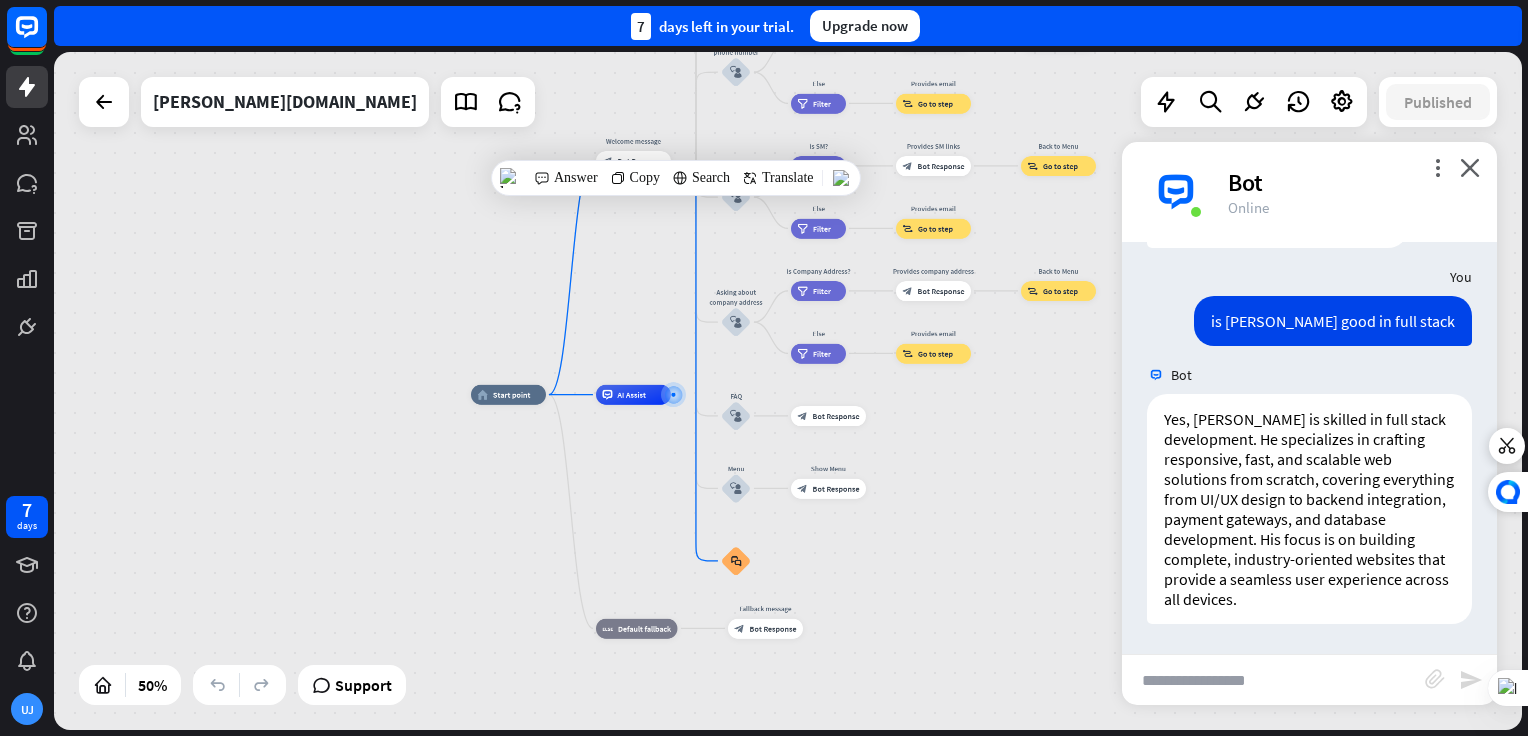 click on "home_2   Start point                 Welcome message   block_bot_response   Bot Response                 About us   block_user_input                 Provide company information   block_bot_response   Bot Response                 Back to Menu   block_user_input                 Was it helpful?   block_bot_response   Bot Response                 Yes   block_user_input                 Thank you!   block_bot_response   Bot Response                 No   block_user_input                 Back to Menu   block_goto   Go to step                 Contact us   block_user_input                 Contact flow   builder_tree   Flow                 Asking about email   block_user_input                   block_goto   Go to step                 Asking about phone number   block_user_input                 Is phone number?   filter   Filter                 Provides phone number   block_bot_response   Bot Response                 Back to Menu   block_goto   Go to step                 Else   filter   Filter" at bounding box center [788, 391] 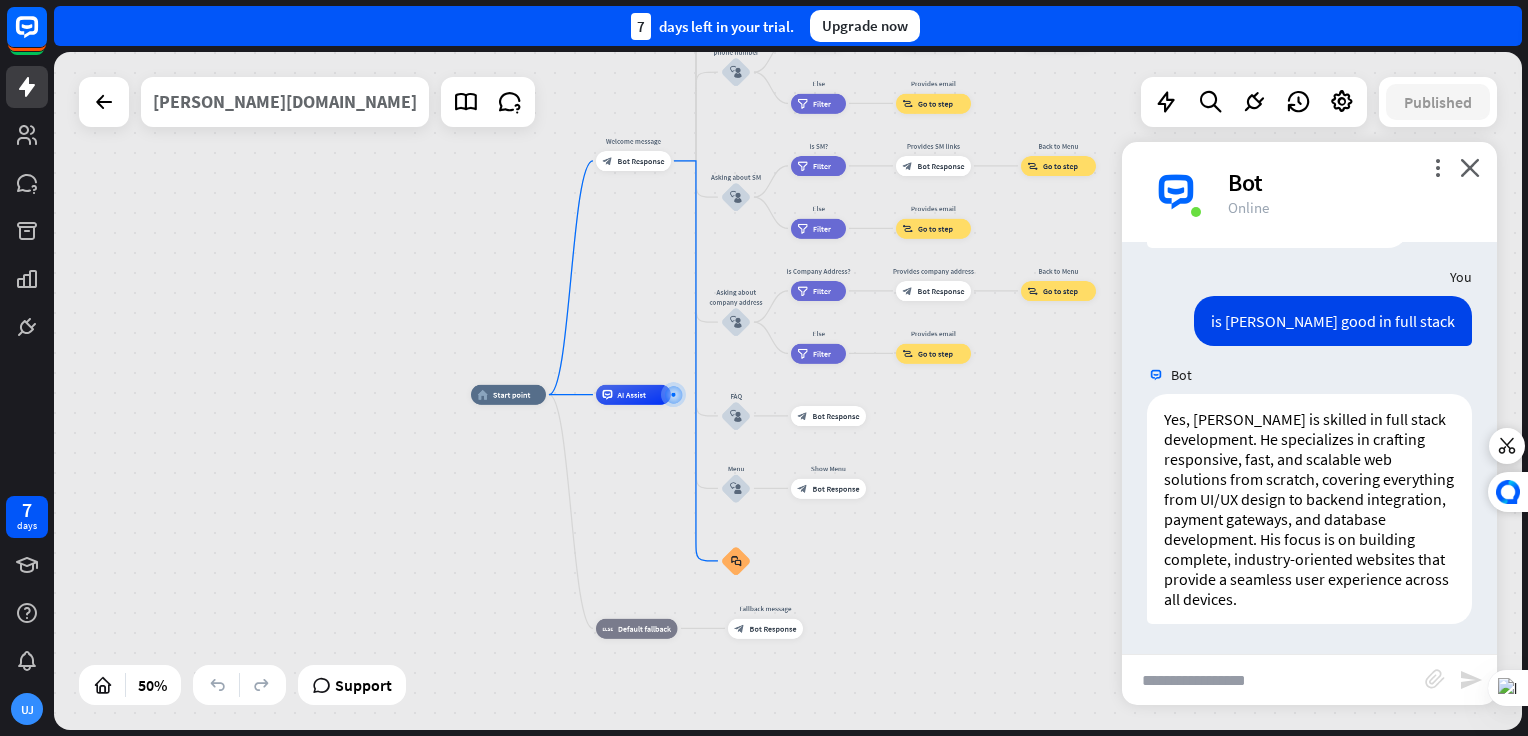 click on "[PERSON_NAME][DOMAIN_NAME]" at bounding box center (285, 102) 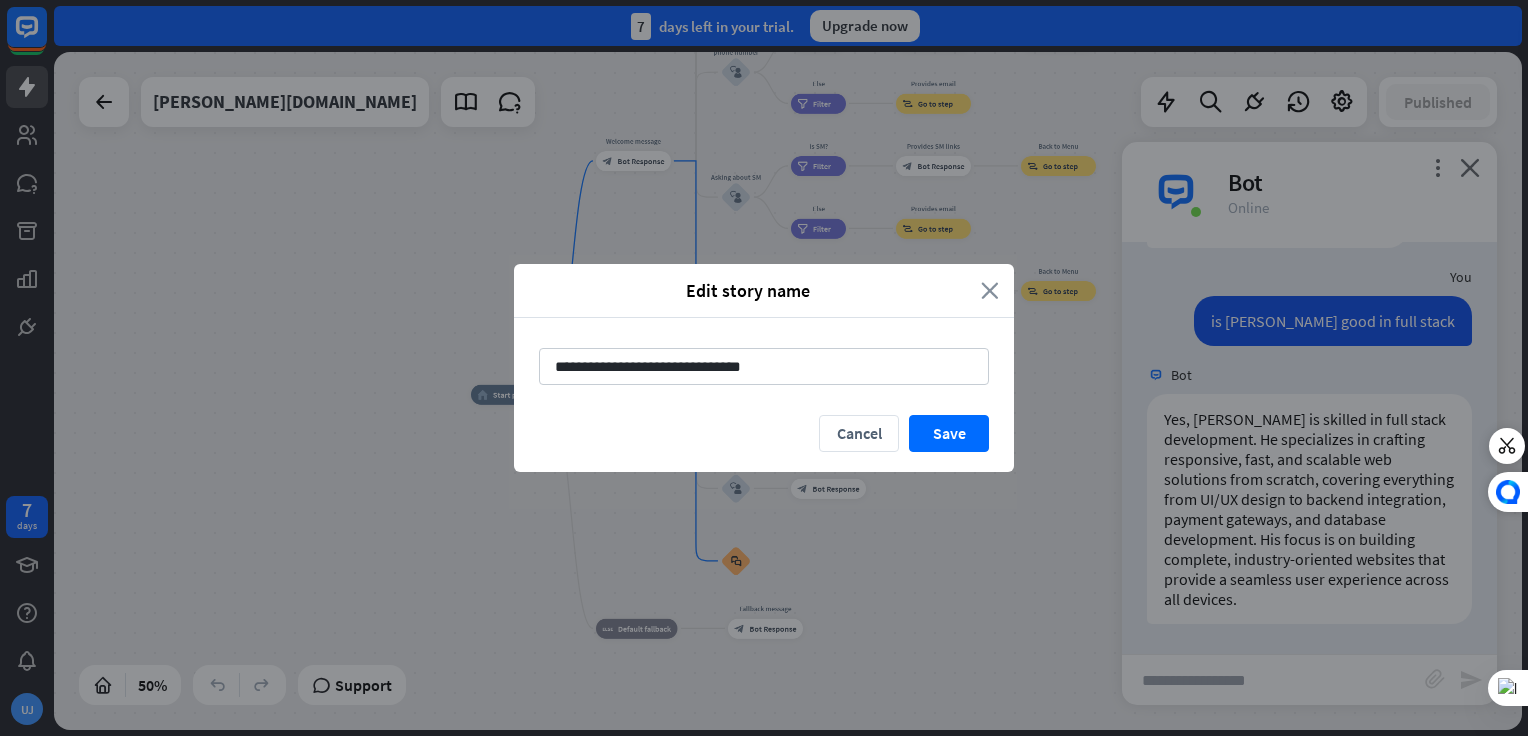 click on "close" at bounding box center [990, 290] 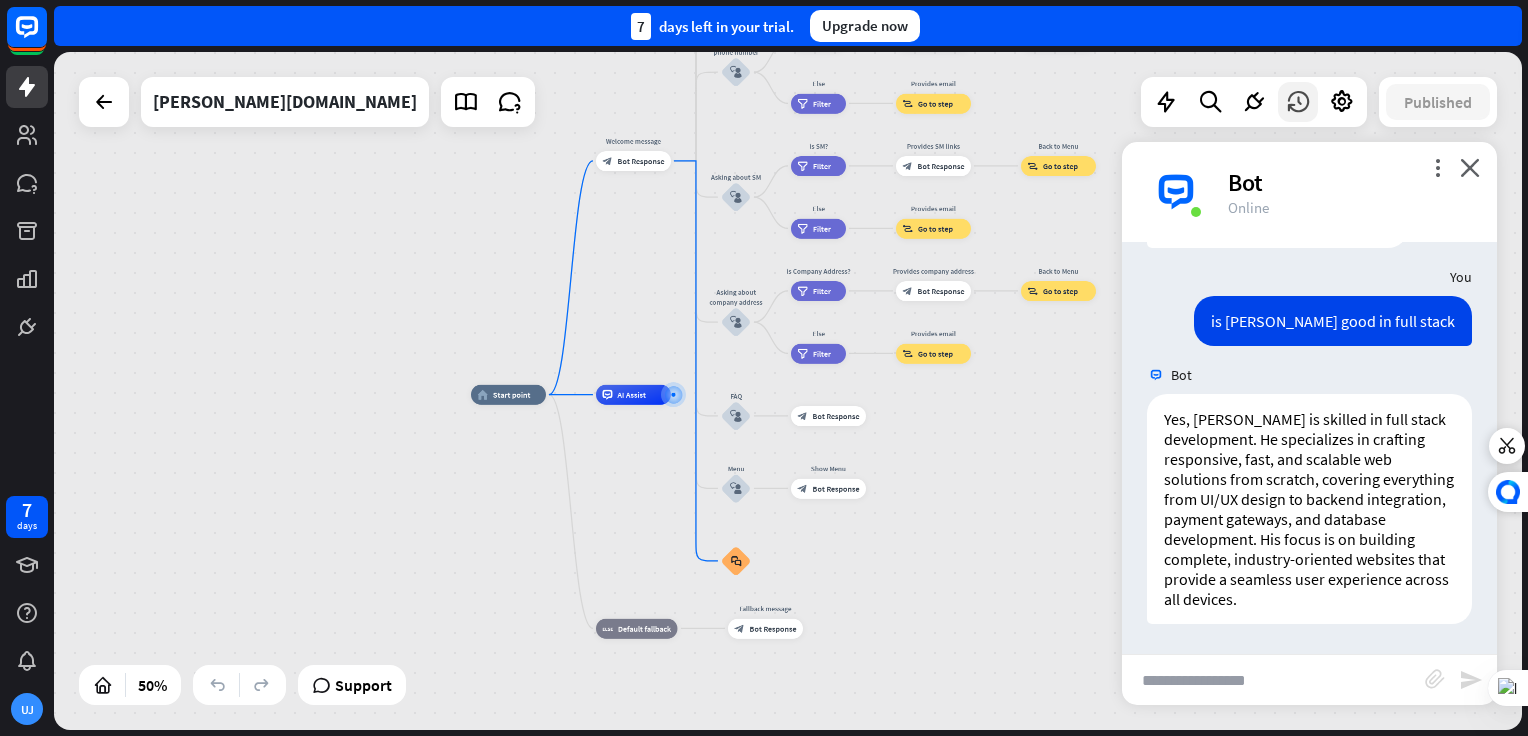 click at bounding box center (1298, 102) 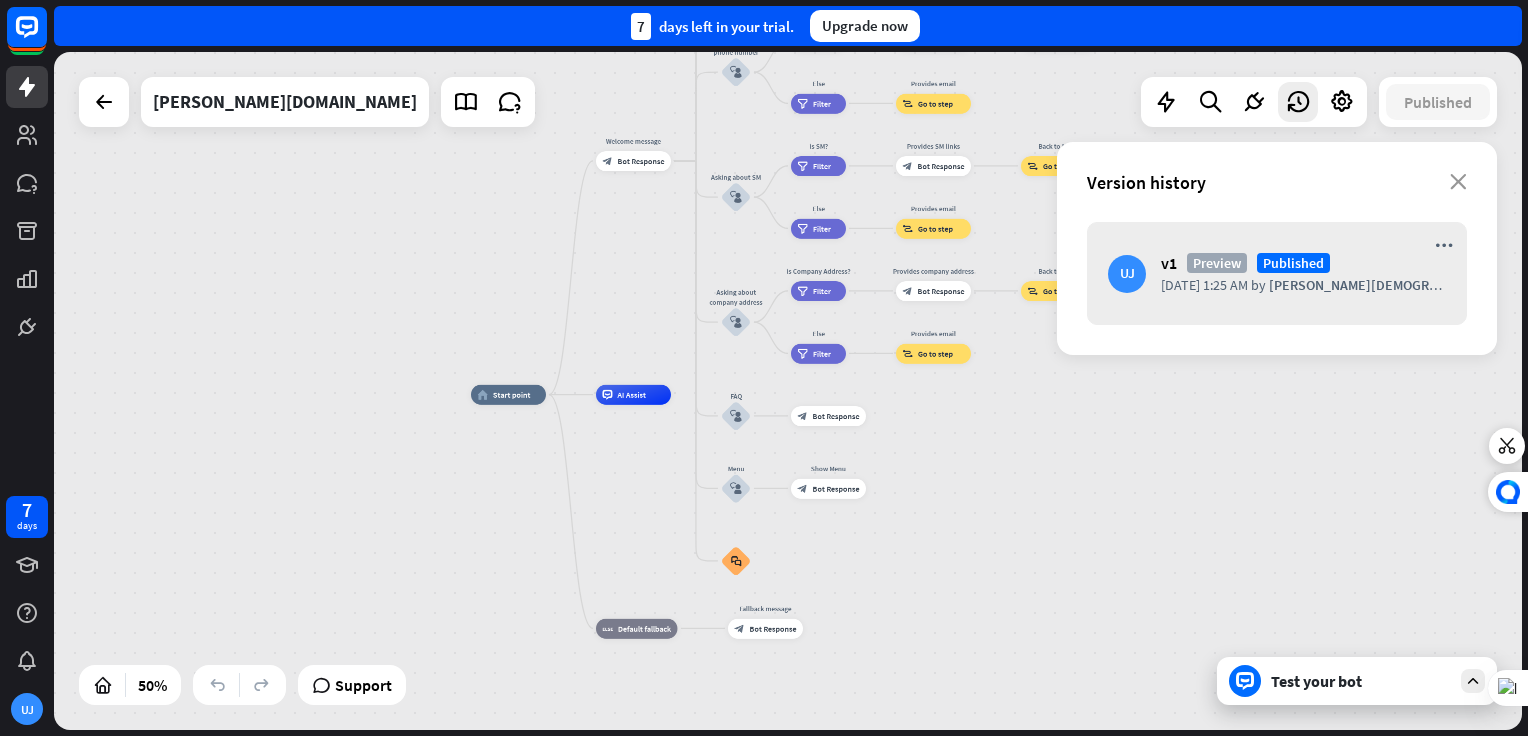 click at bounding box center (1473, 681) 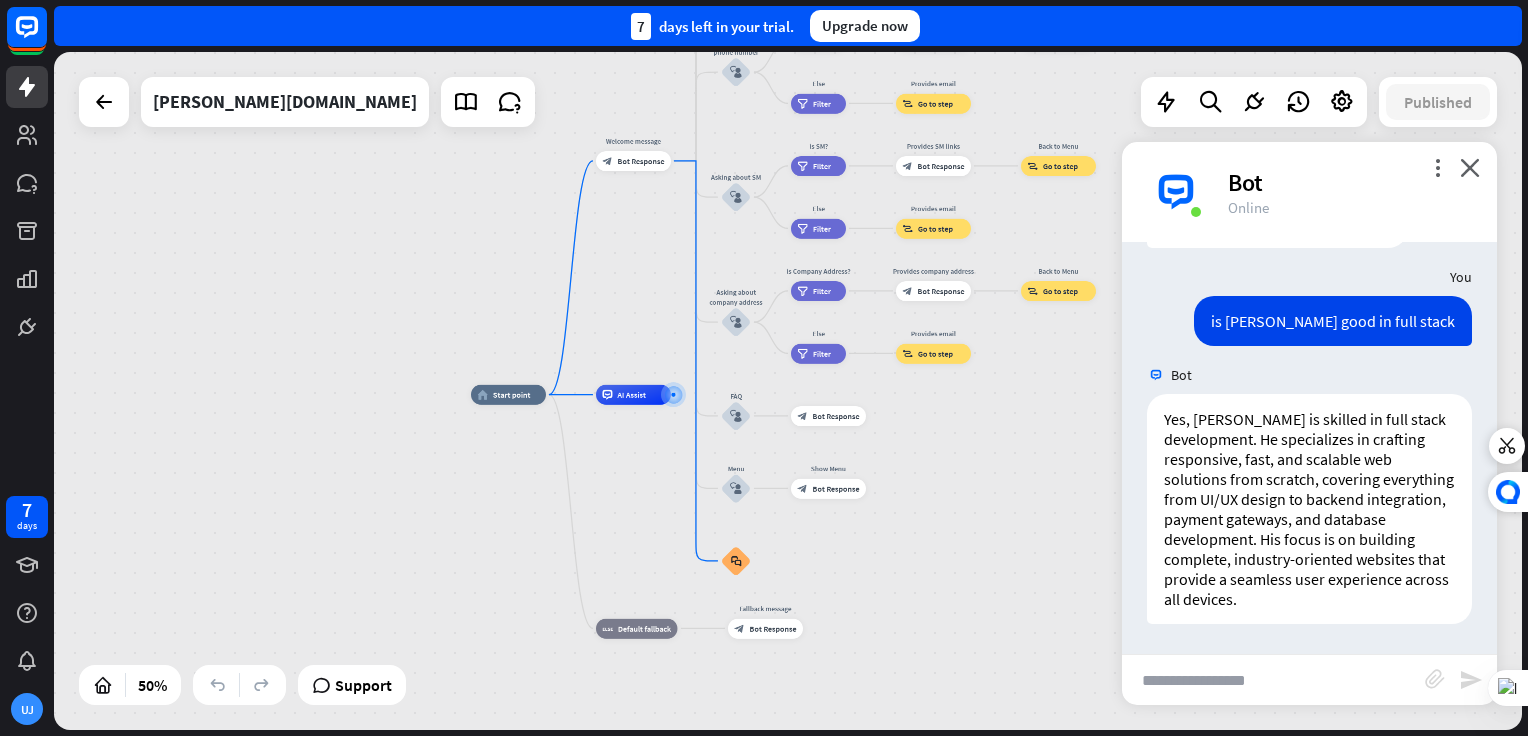click at bounding box center (1273, 680) 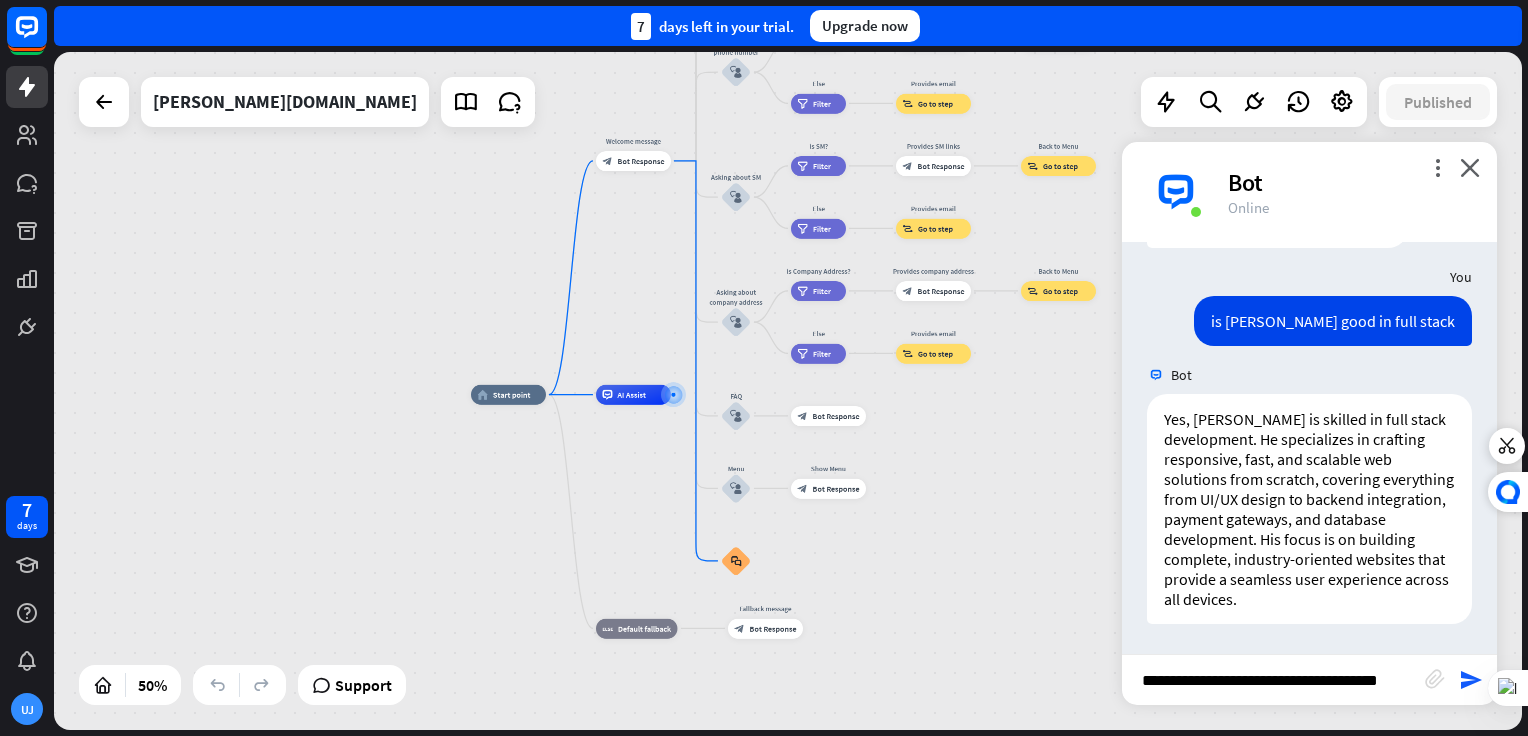 scroll, scrollTop: 0, scrollLeft: 16, axis: horizontal 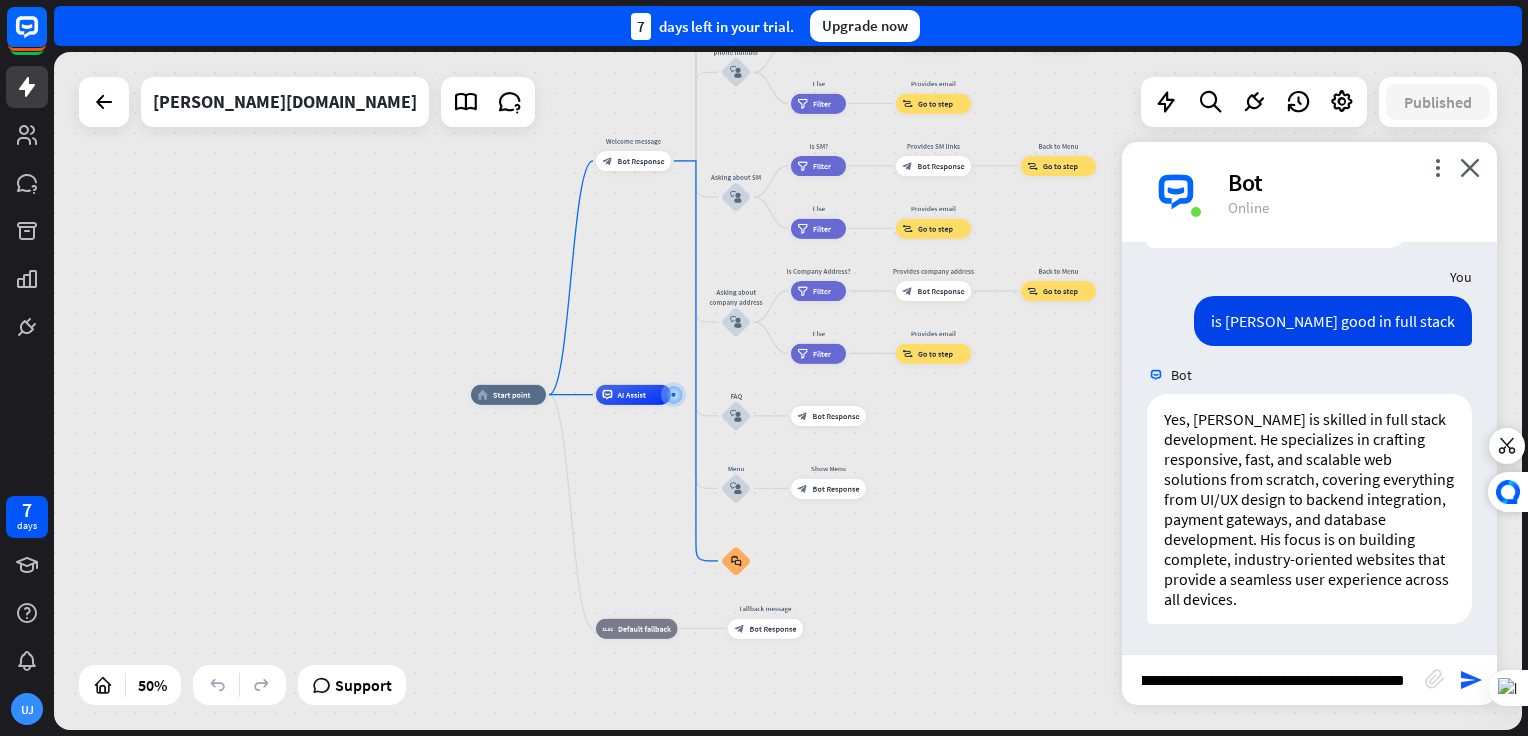 type on "**********" 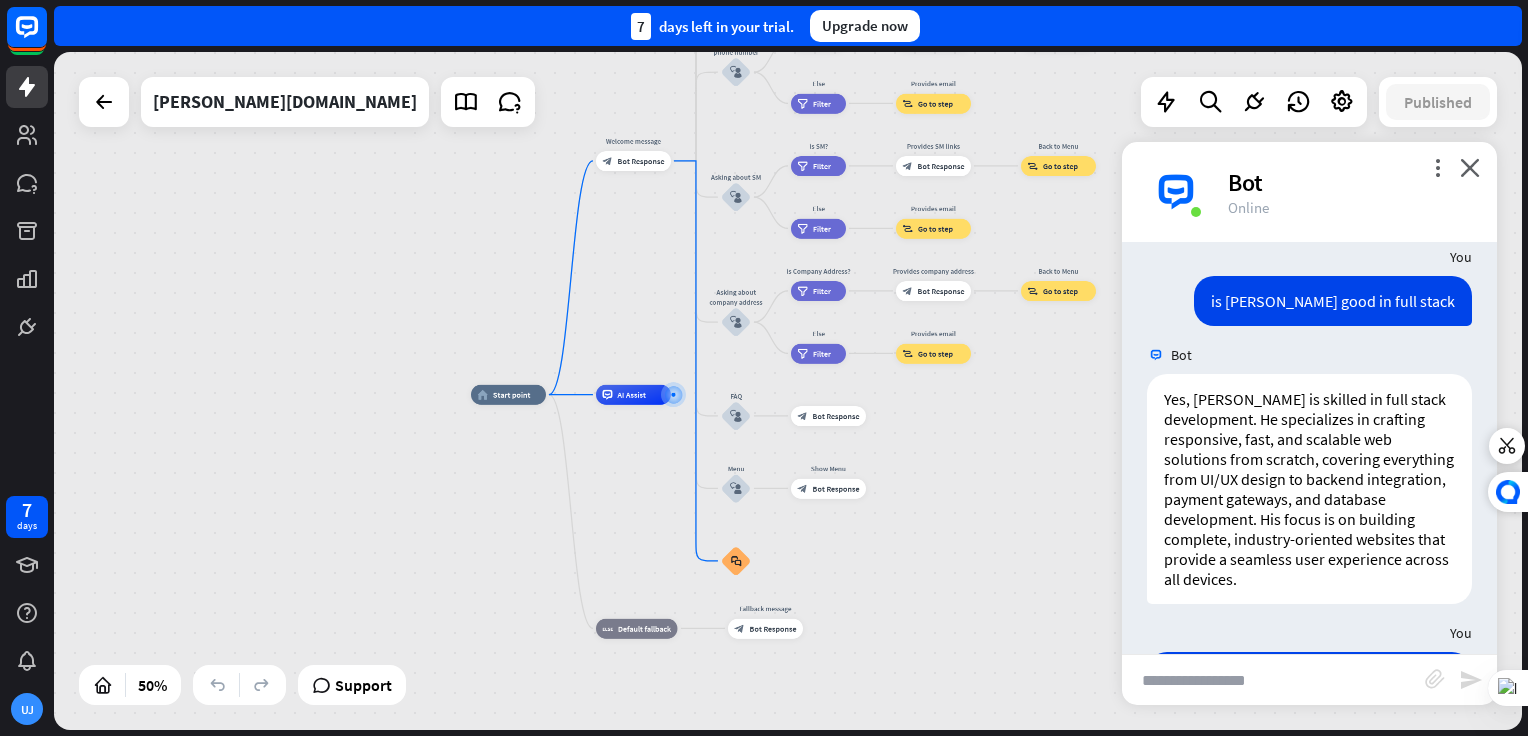 scroll, scrollTop: 0, scrollLeft: 0, axis: both 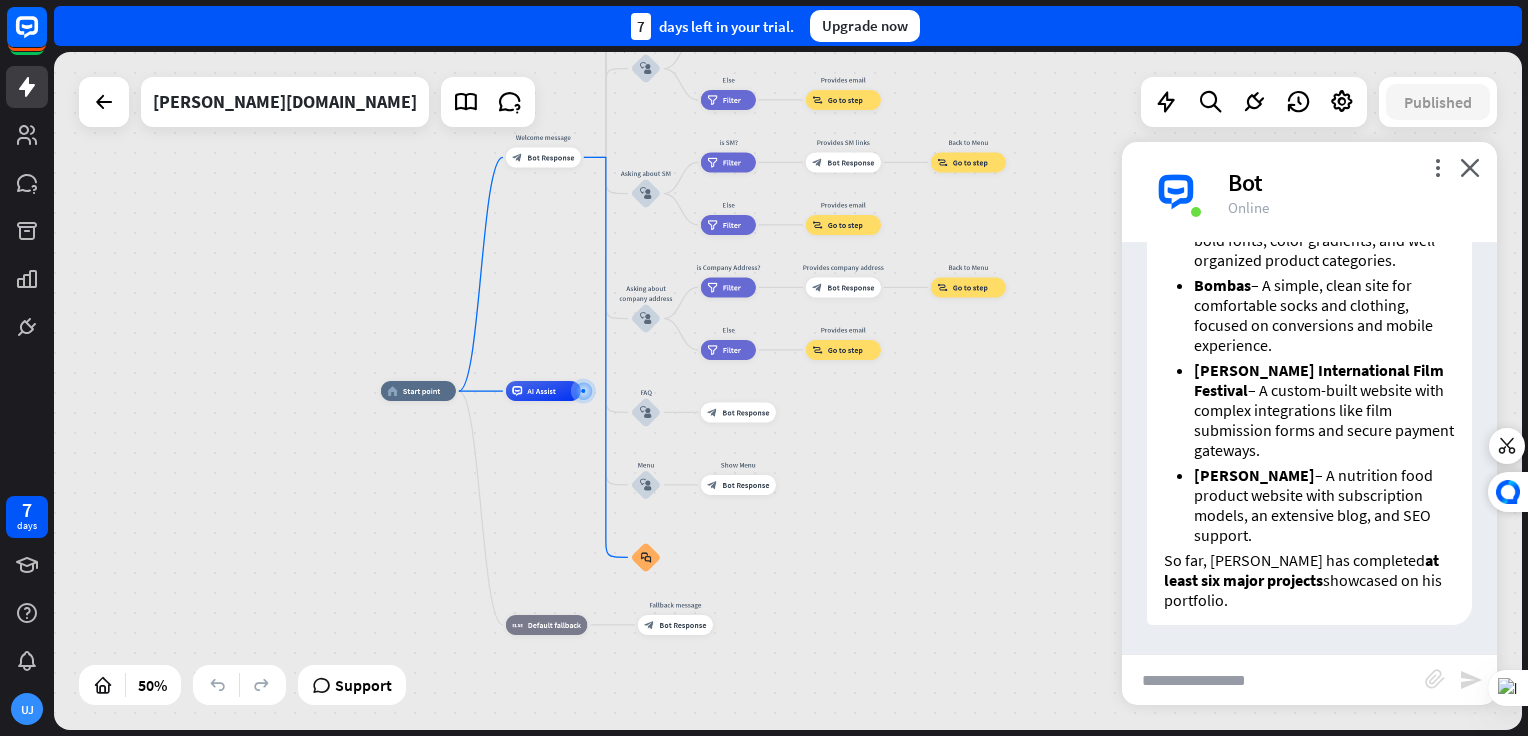 click at bounding box center (1273, 680) 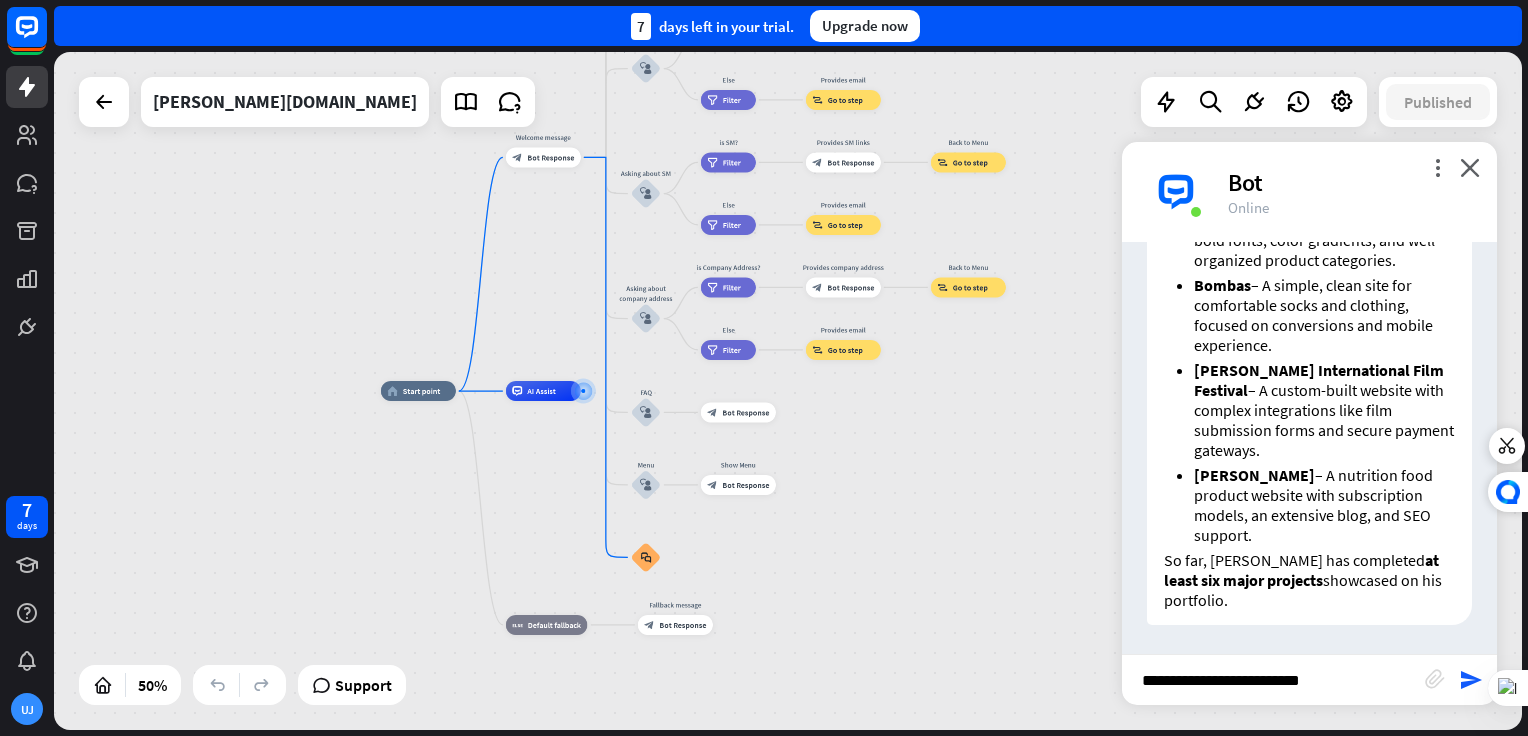 type on "**********" 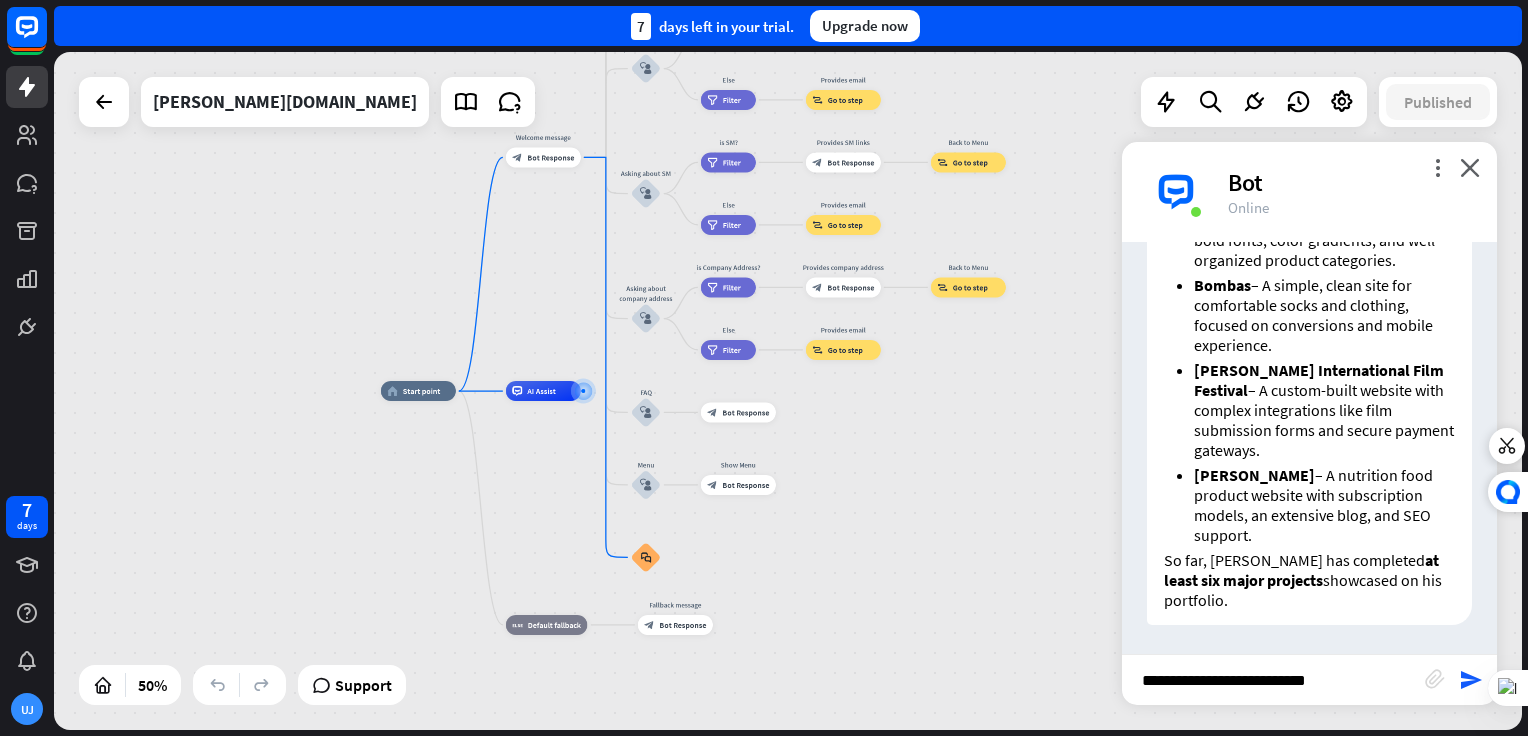 type 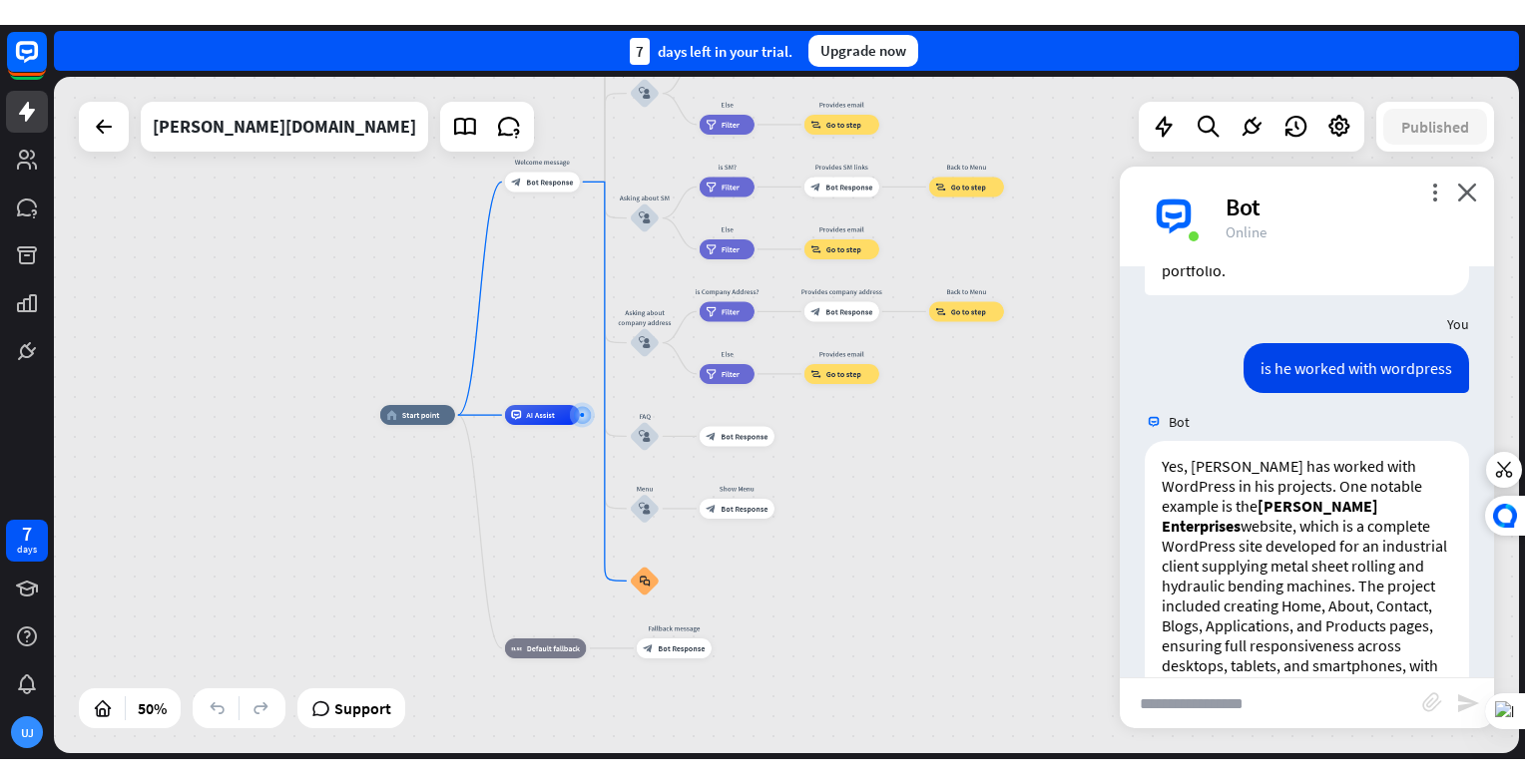 scroll, scrollTop: 1600, scrollLeft: 0, axis: vertical 